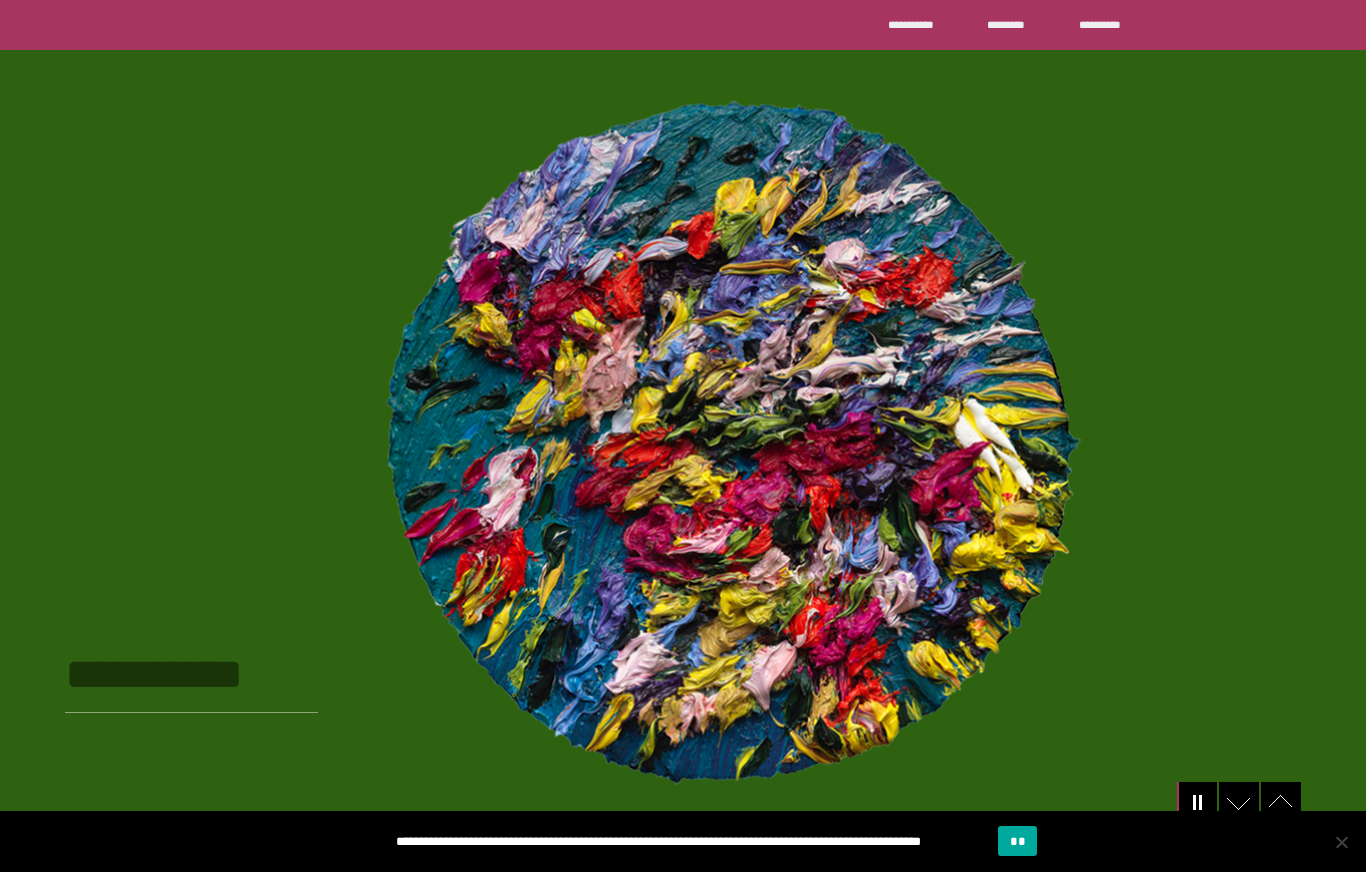 scroll, scrollTop: 0, scrollLeft: 0, axis: both 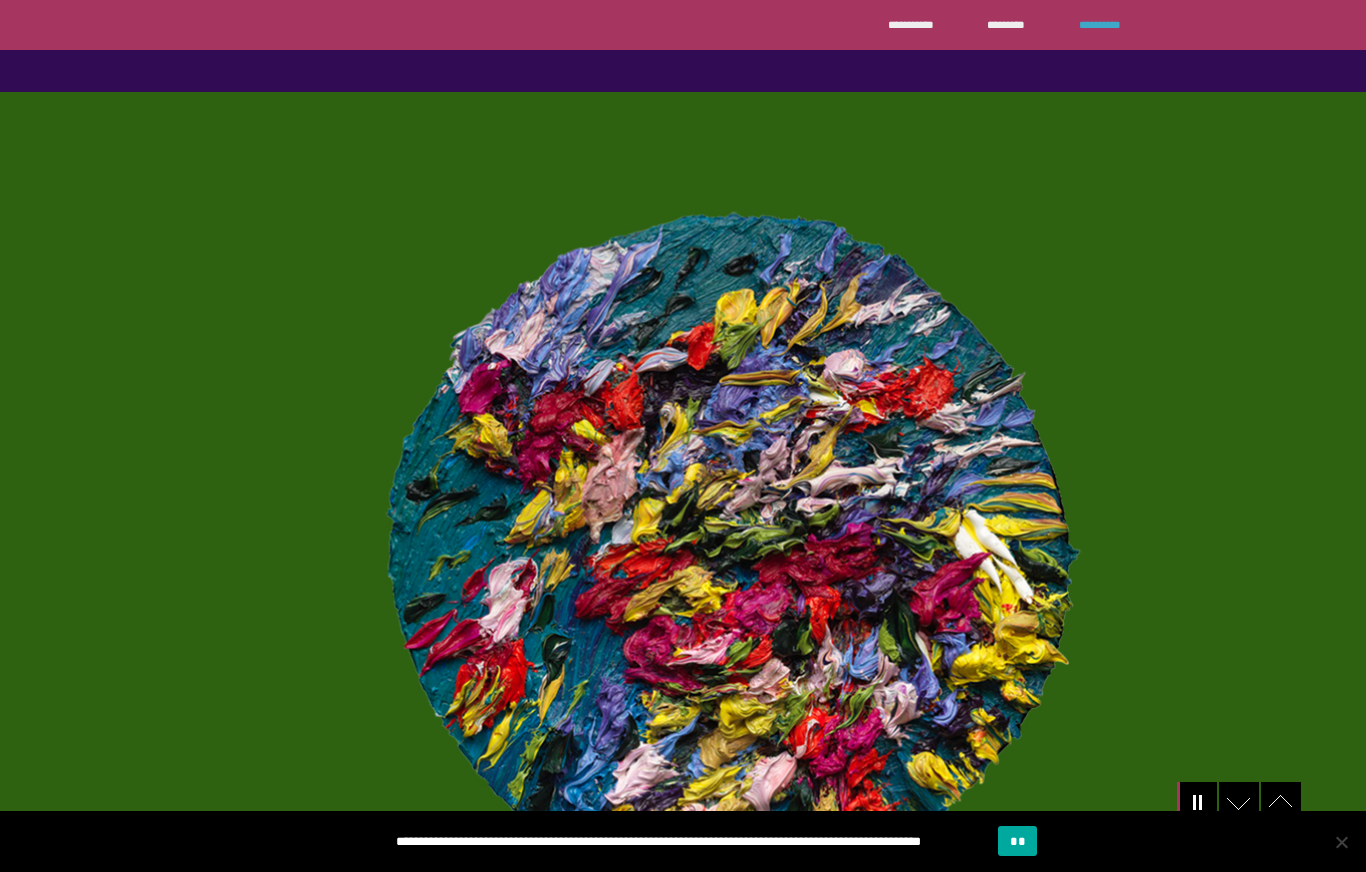 click on "**********" at bounding box center (1106, 24) 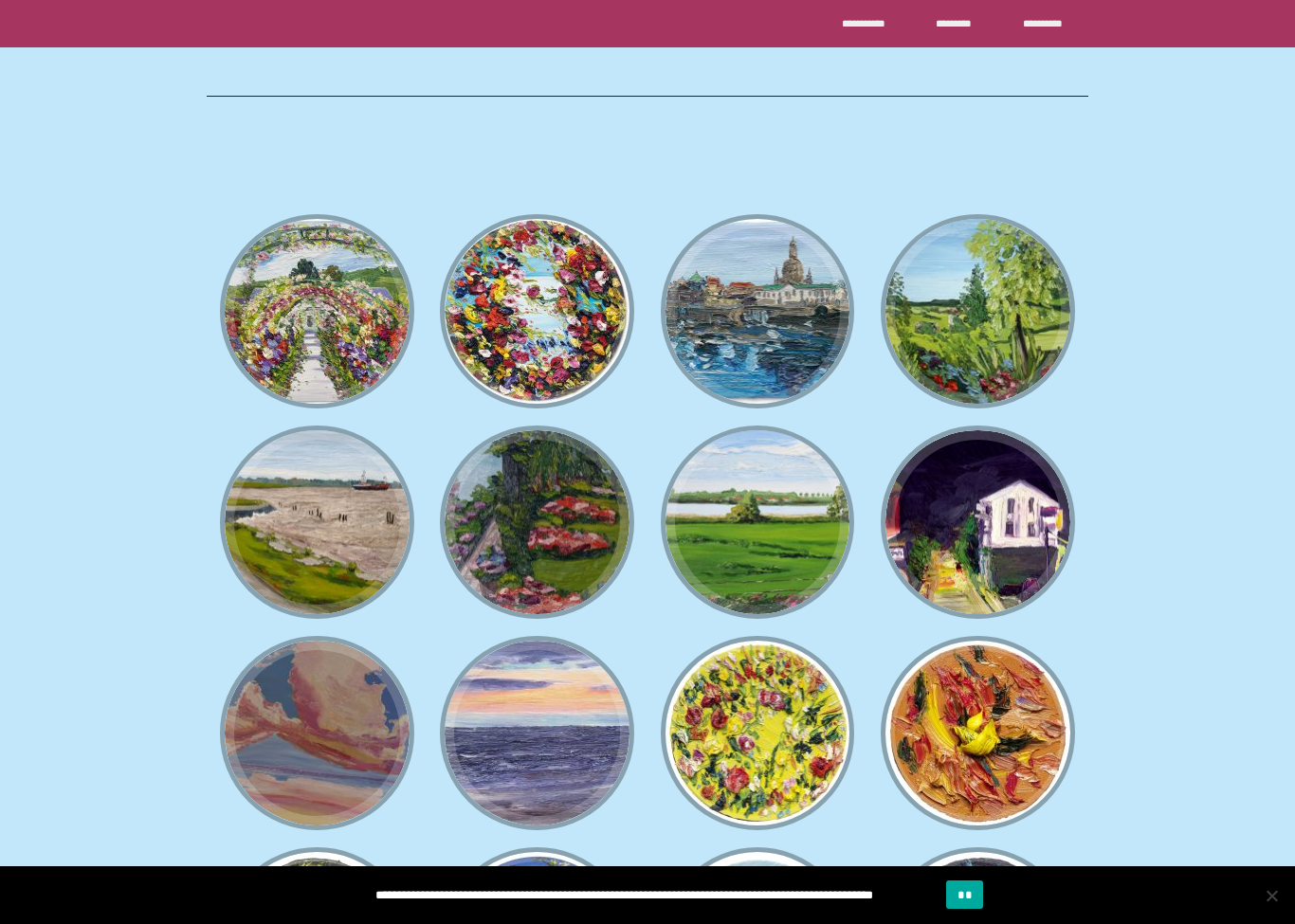 scroll, scrollTop: 1038, scrollLeft: 0, axis: vertical 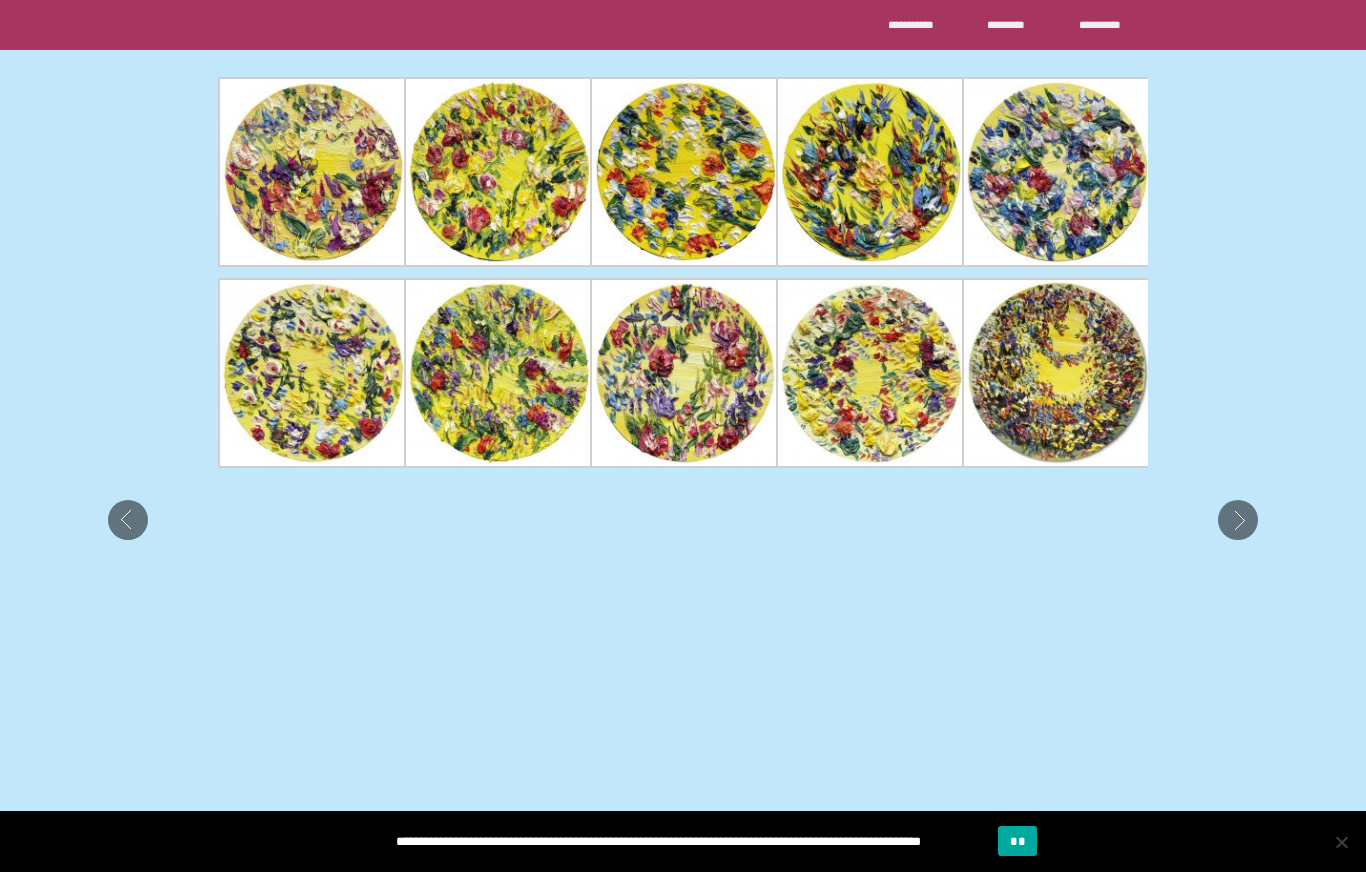 click at bounding box center (313, 172) 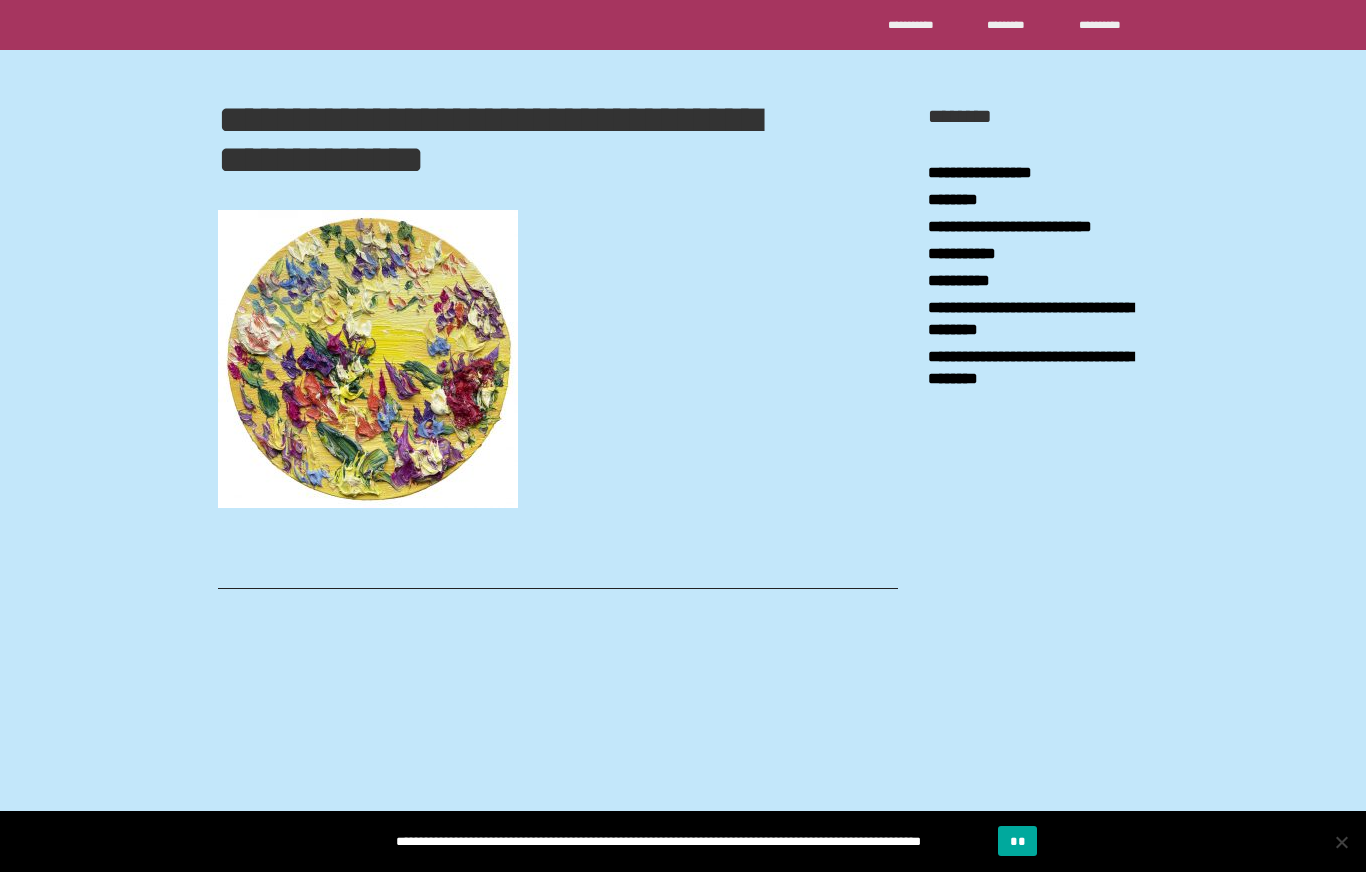 scroll, scrollTop: -63, scrollLeft: 300, axis: both 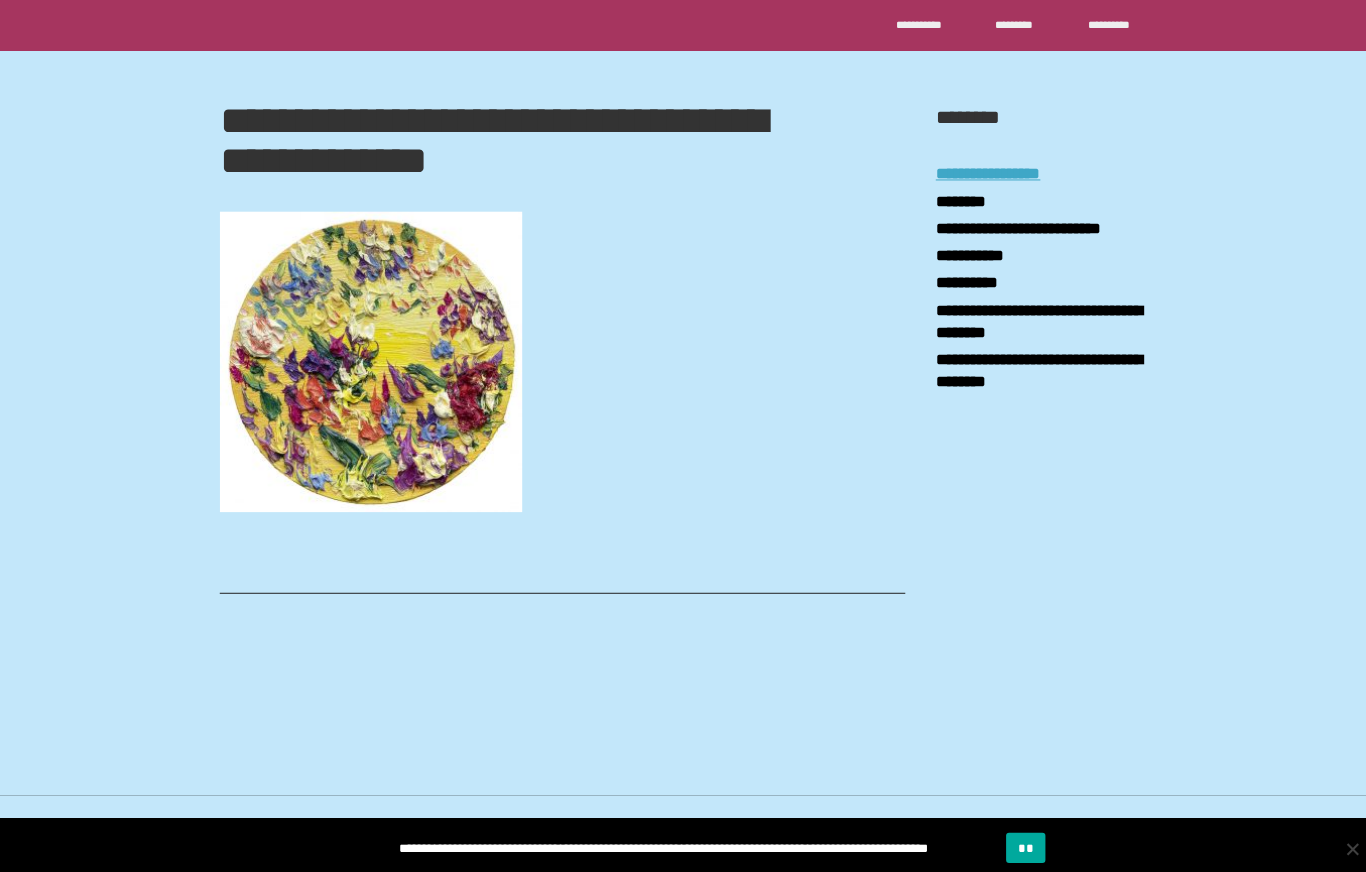 click on "**********" at bounding box center [980, 172] 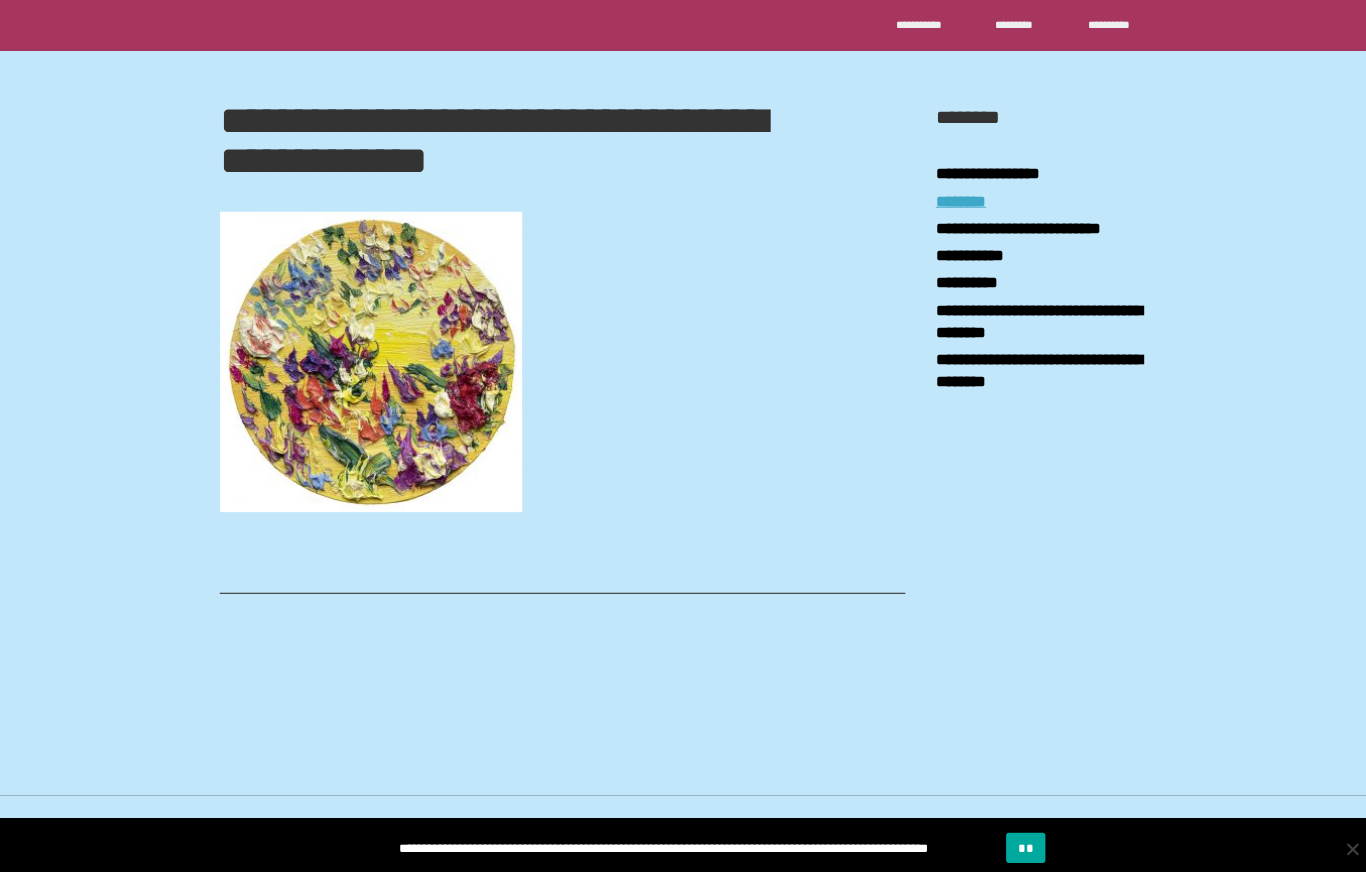 click on "********" at bounding box center (953, 199) 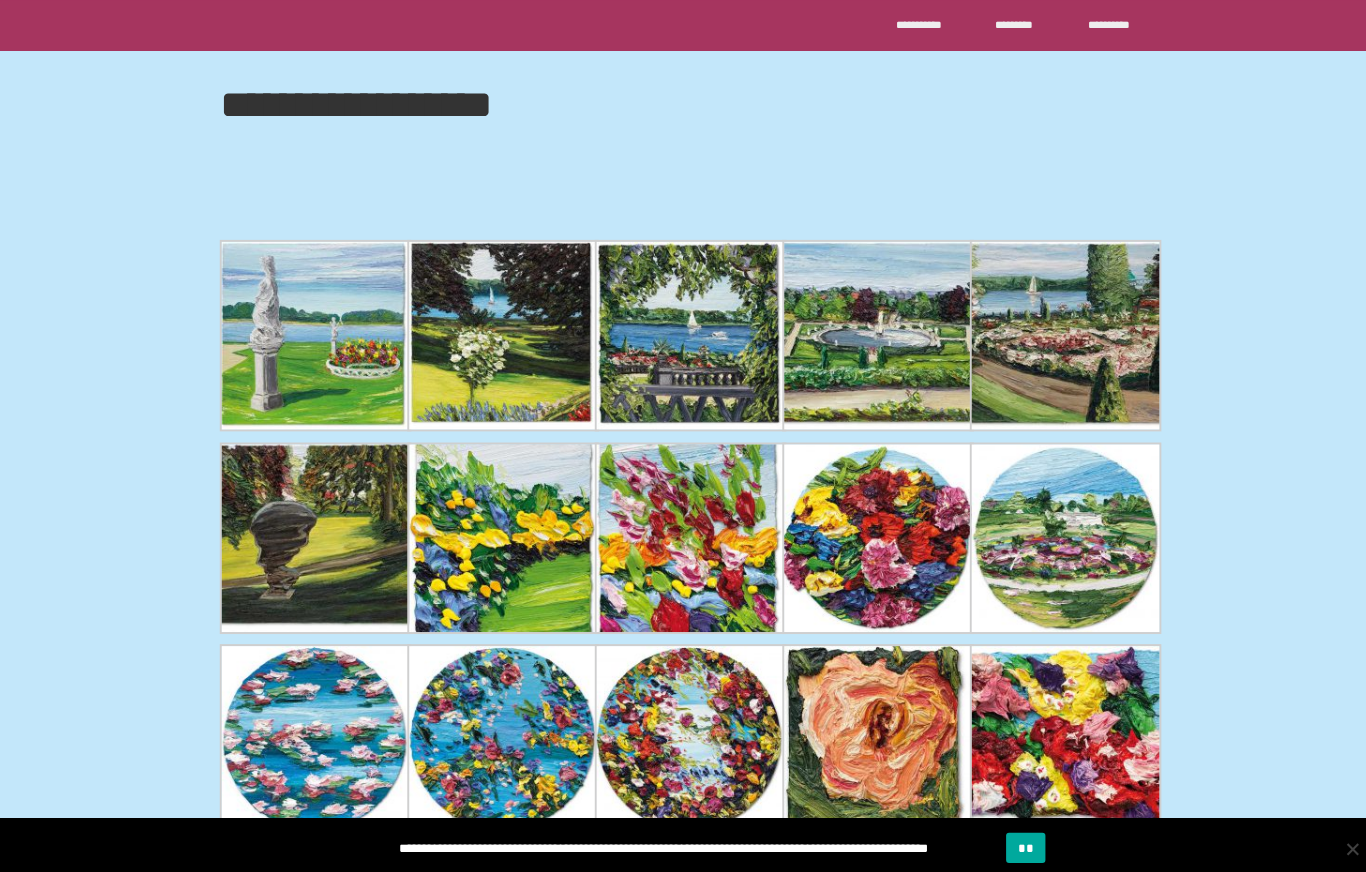 scroll, scrollTop: 0, scrollLeft: 0, axis: both 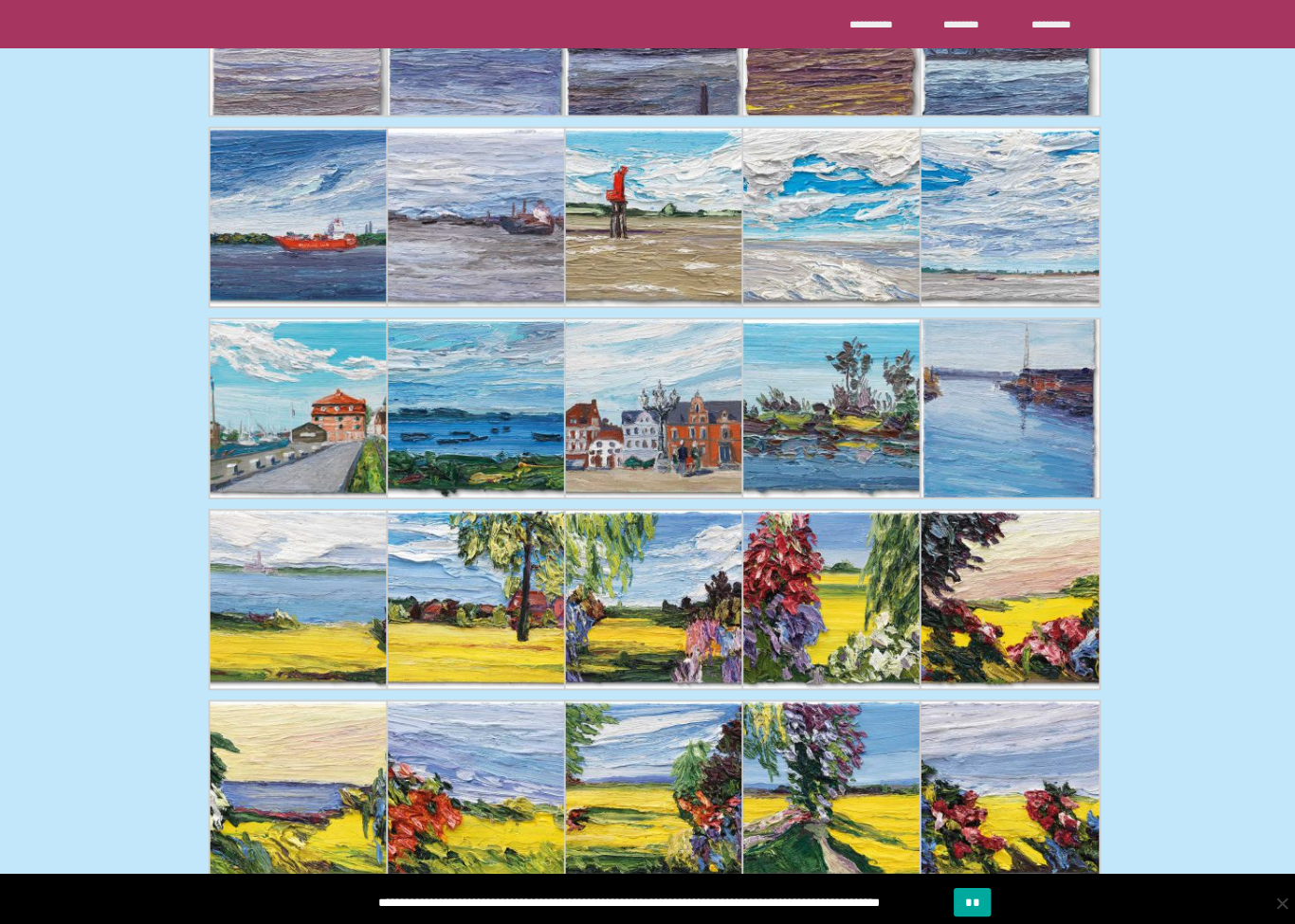 click at bounding box center (826, 594) 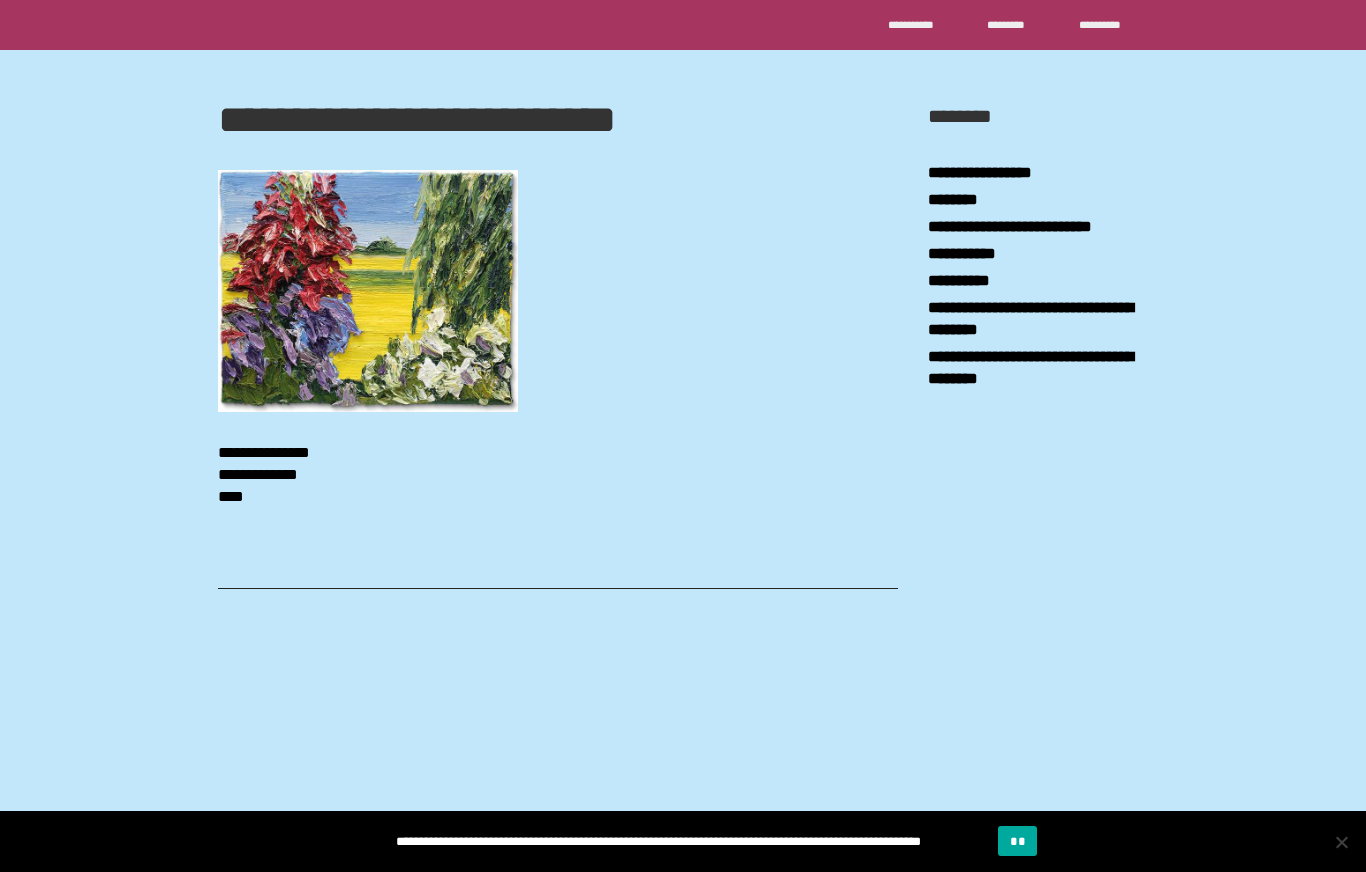 scroll, scrollTop: 0, scrollLeft: 0, axis: both 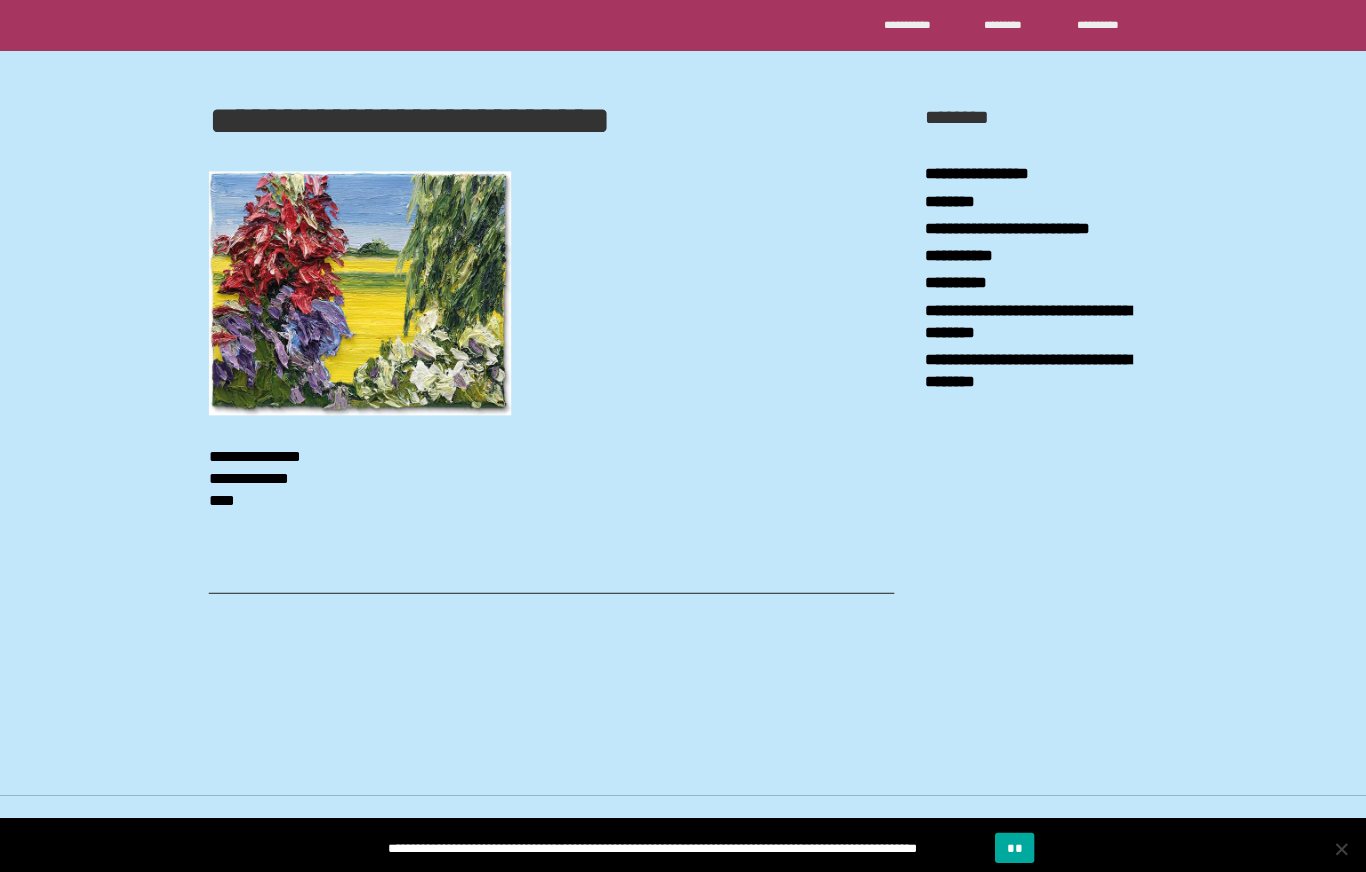 click on "********" at bounding box center [1038, 200] 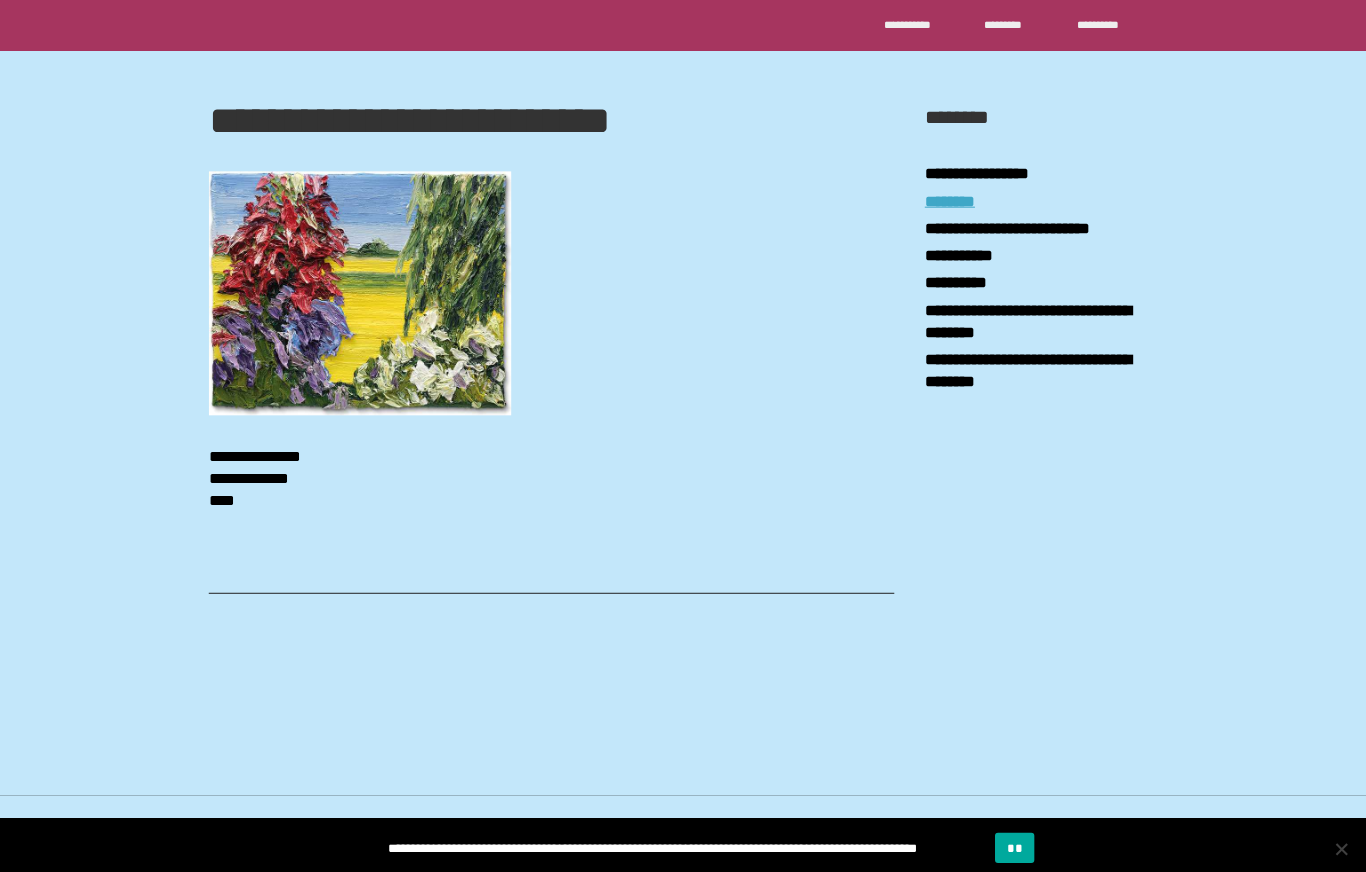 click on "********" at bounding box center [953, 199] 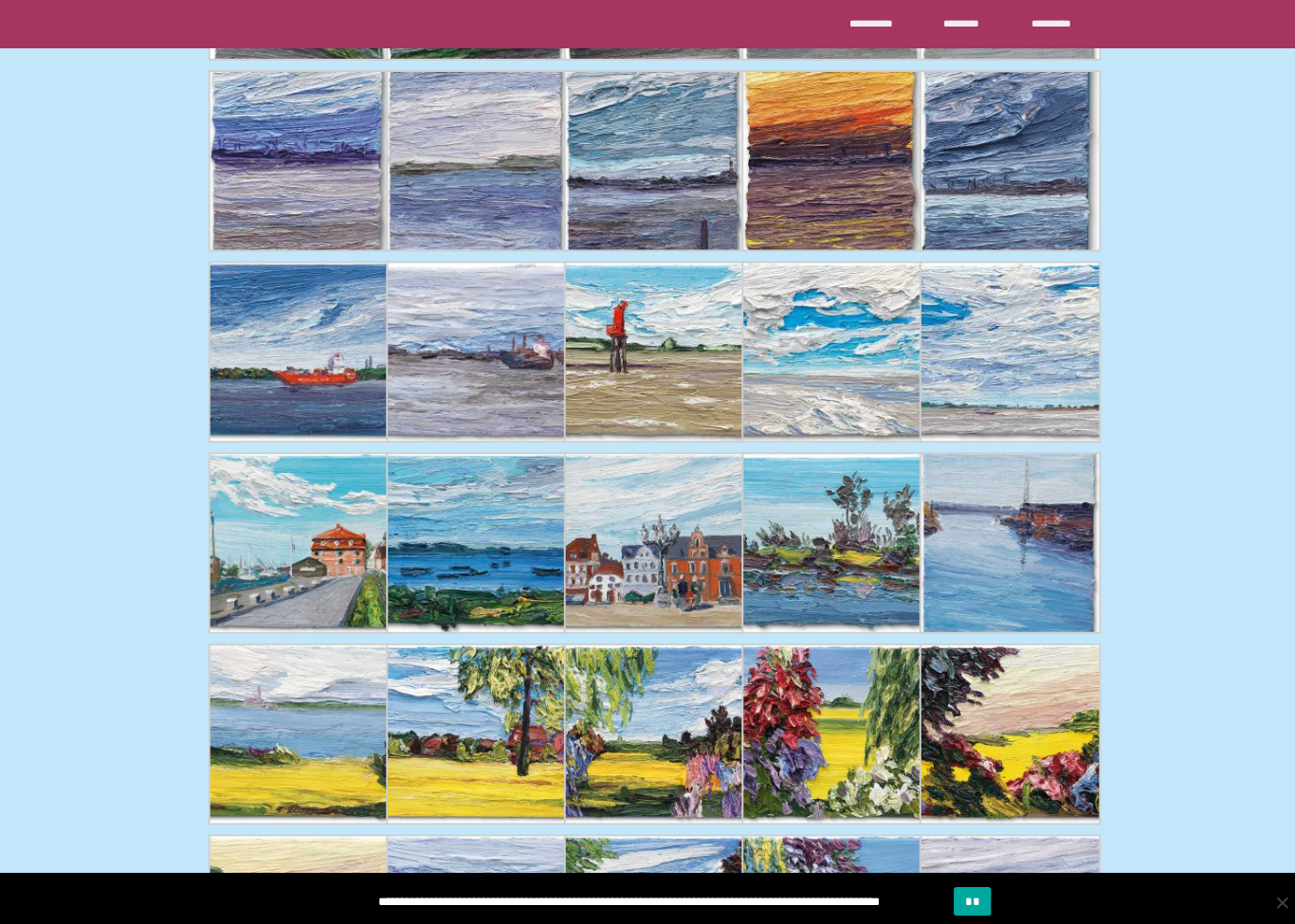 scroll, scrollTop: 1215, scrollLeft: 0, axis: vertical 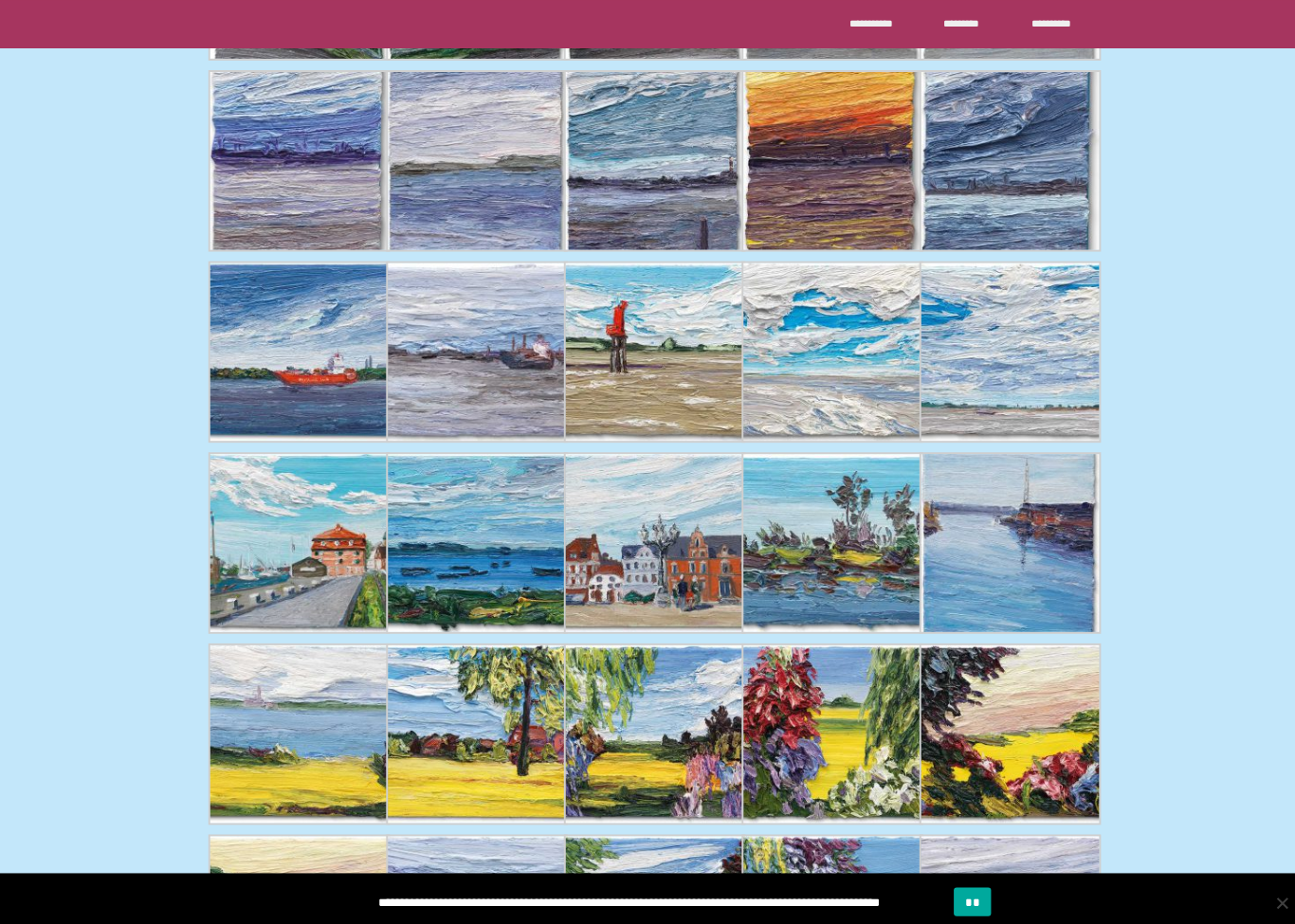 click at bounding box center (826, 728) 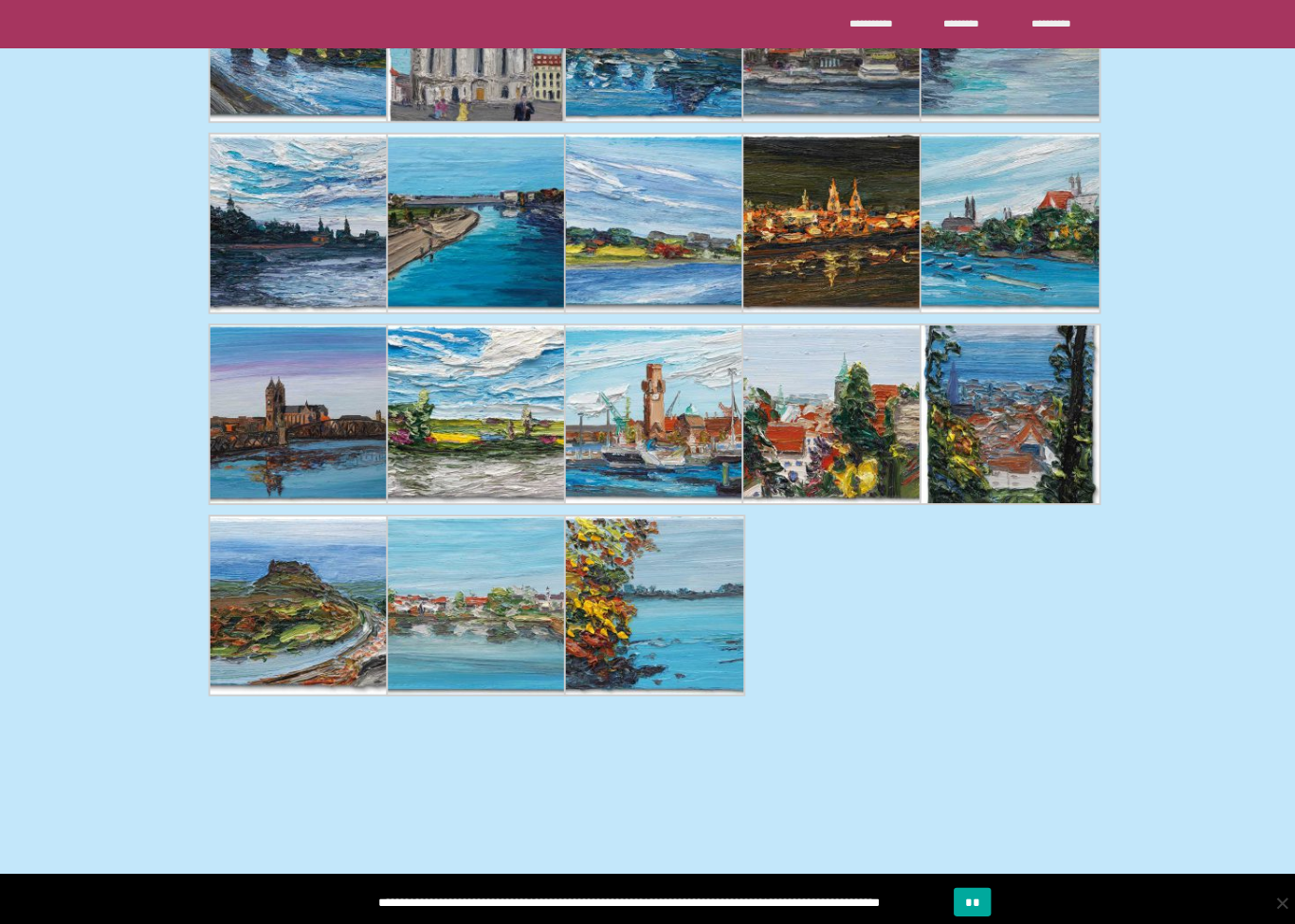 scroll, scrollTop: 3237, scrollLeft: 0, axis: vertical 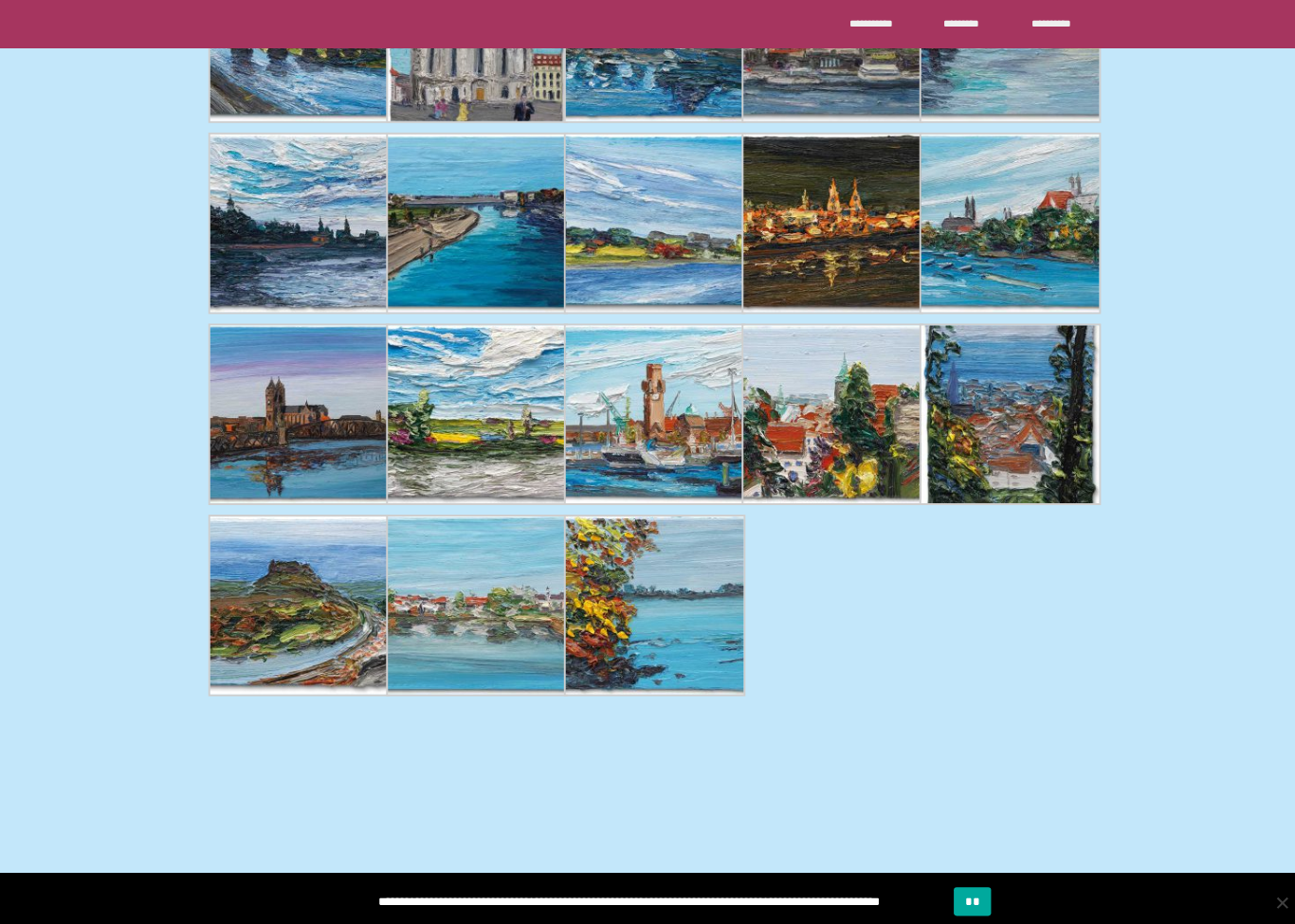 click at bounding box center [649, 601] 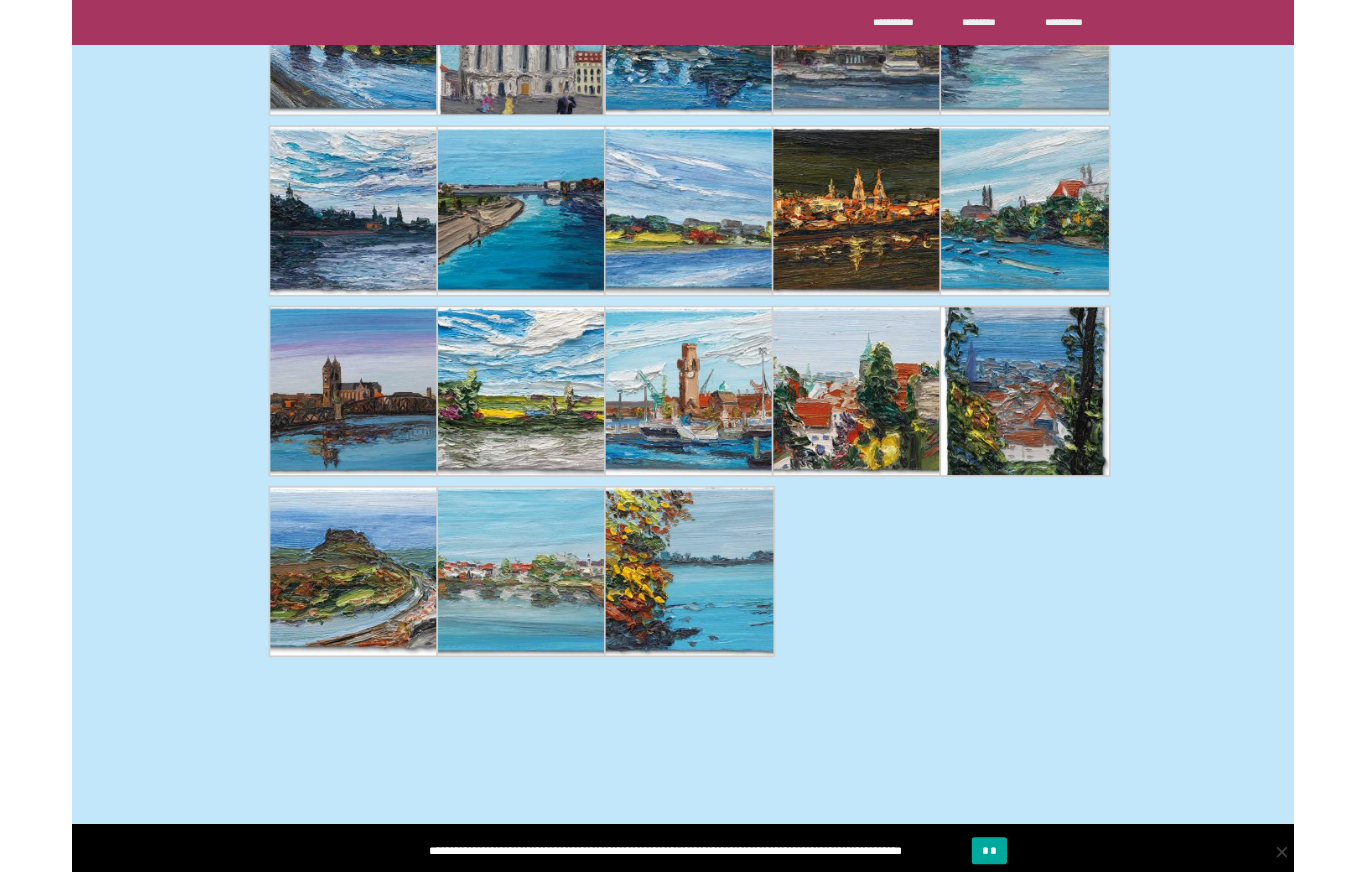 scroll, scrollTop: 3389, scrollLeft: 0, axis: vertical 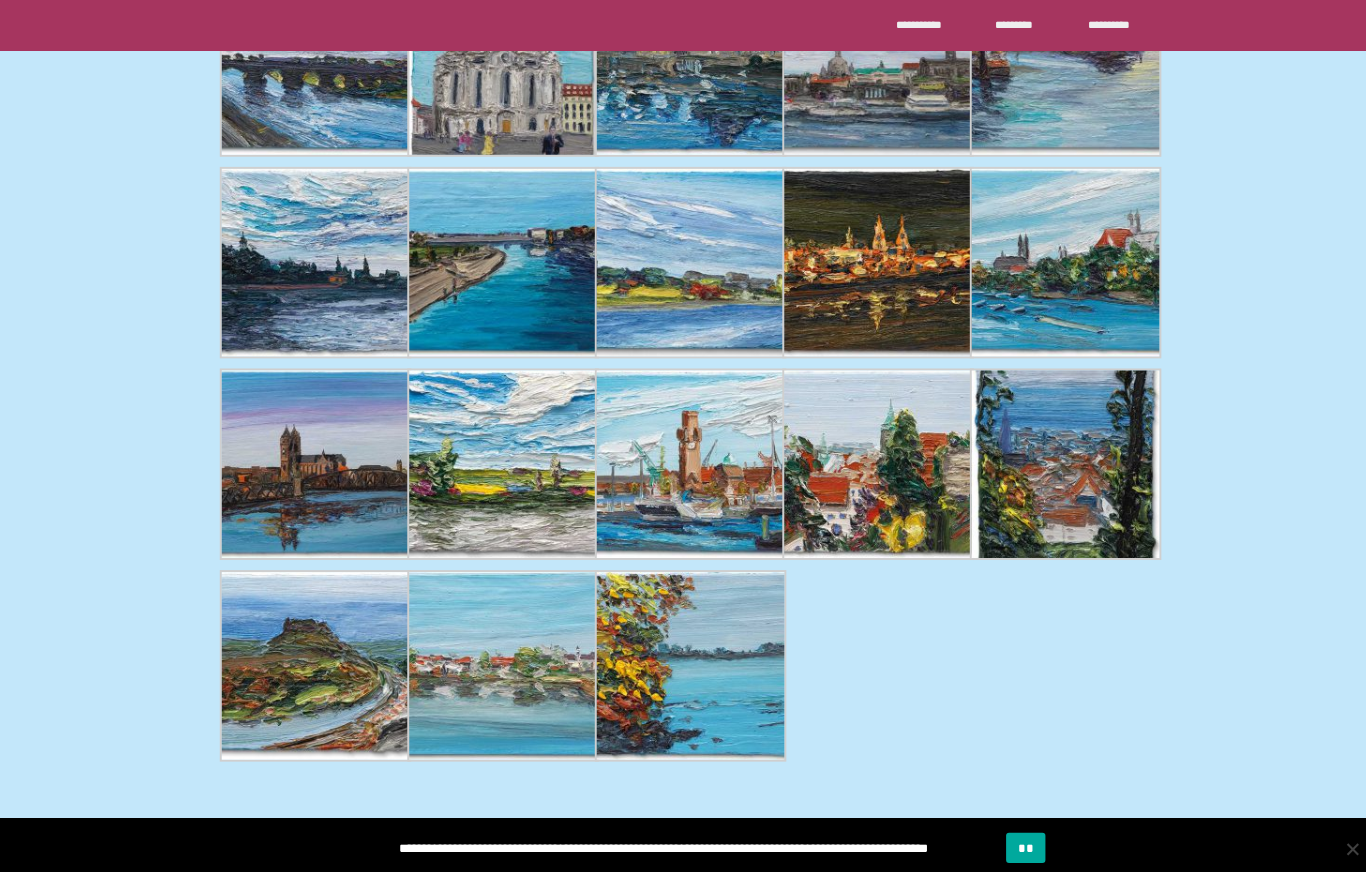 click at bounding box center [499, 461] 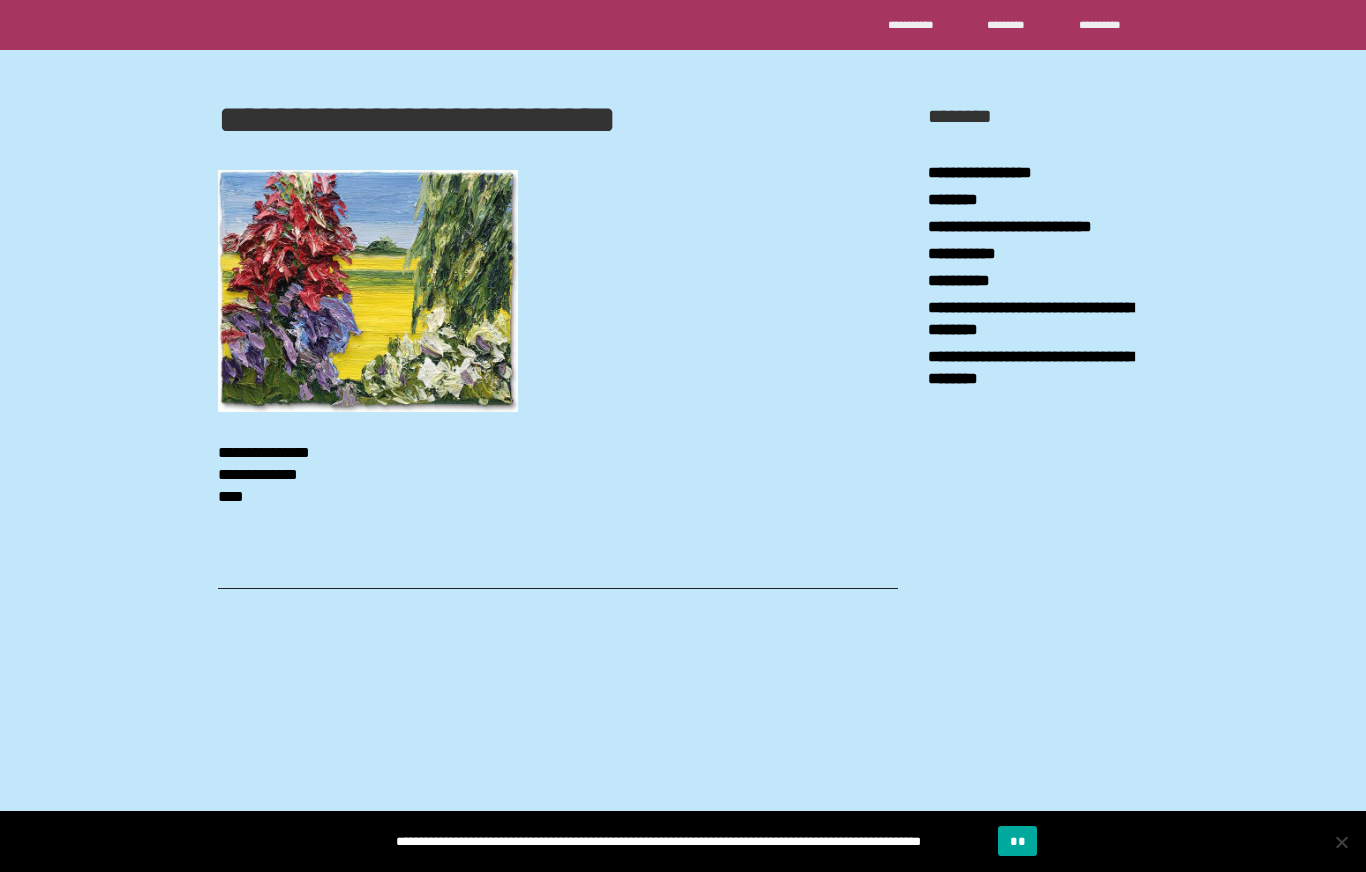 scroll, scrollTop: 0, scrollLeft: 0, axis: both 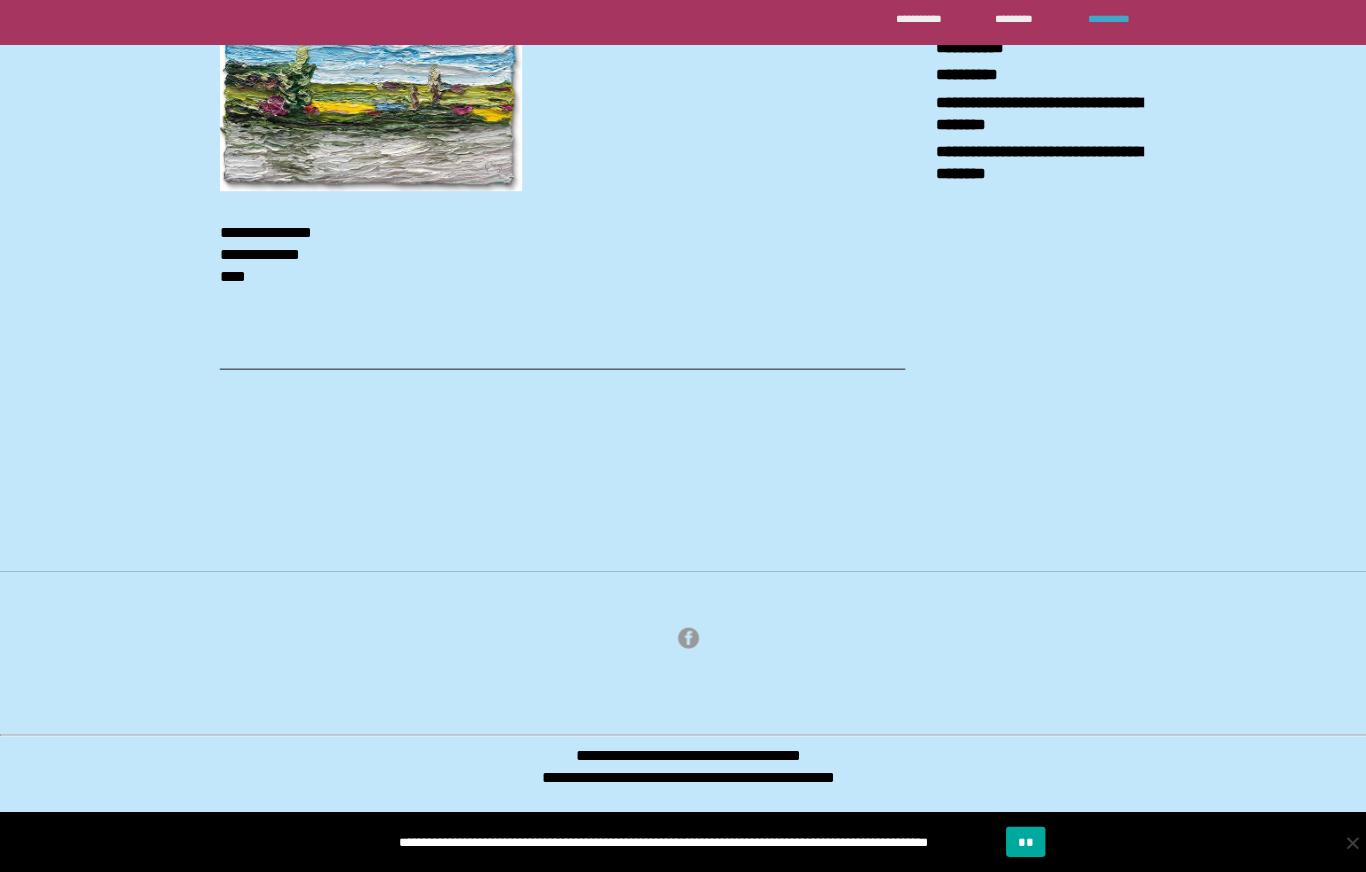 click on "**********" at bounding box center [1106, 24] 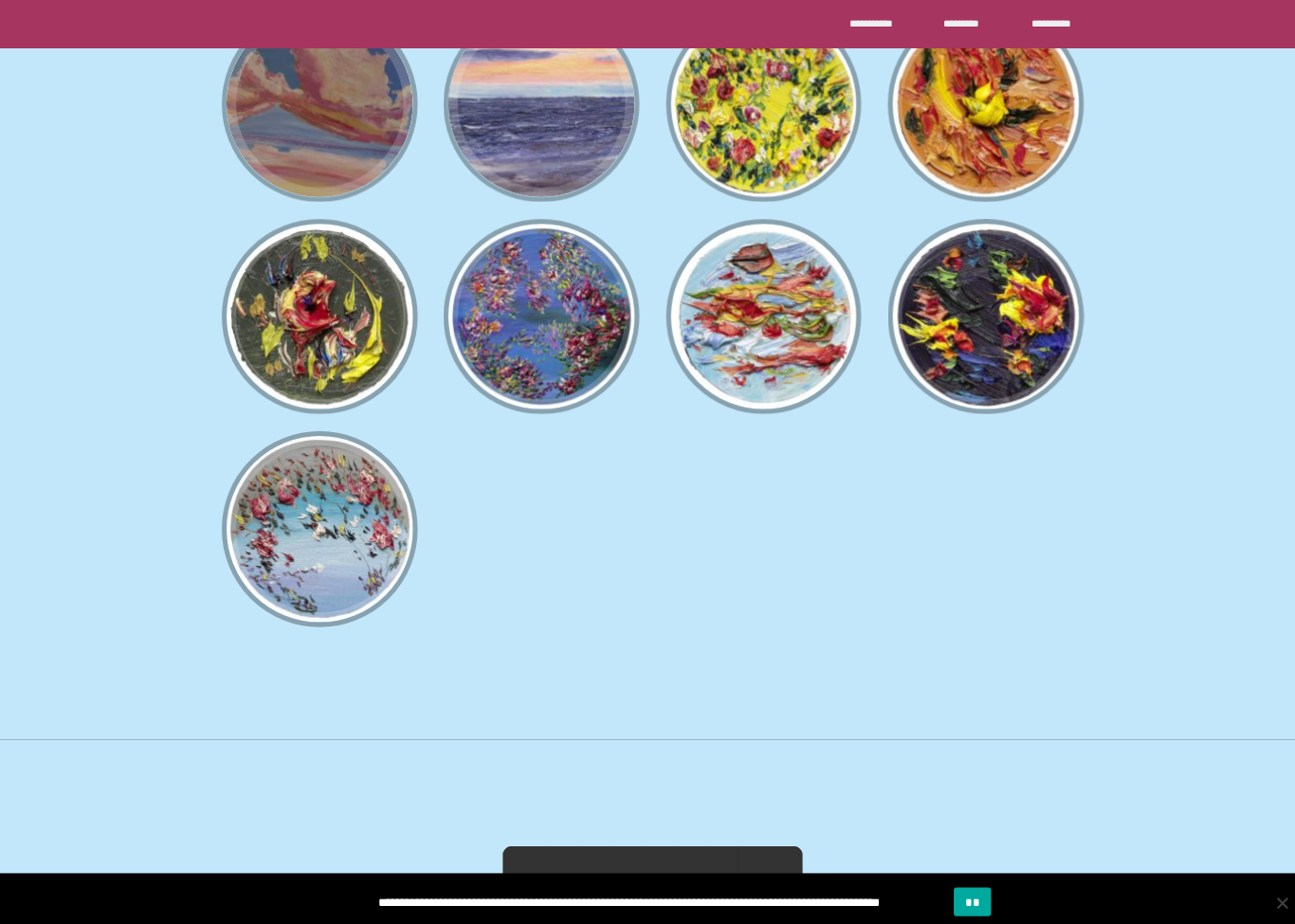 scroll, scrollTop: 1670, scrollLeft: 0, axis: vertical 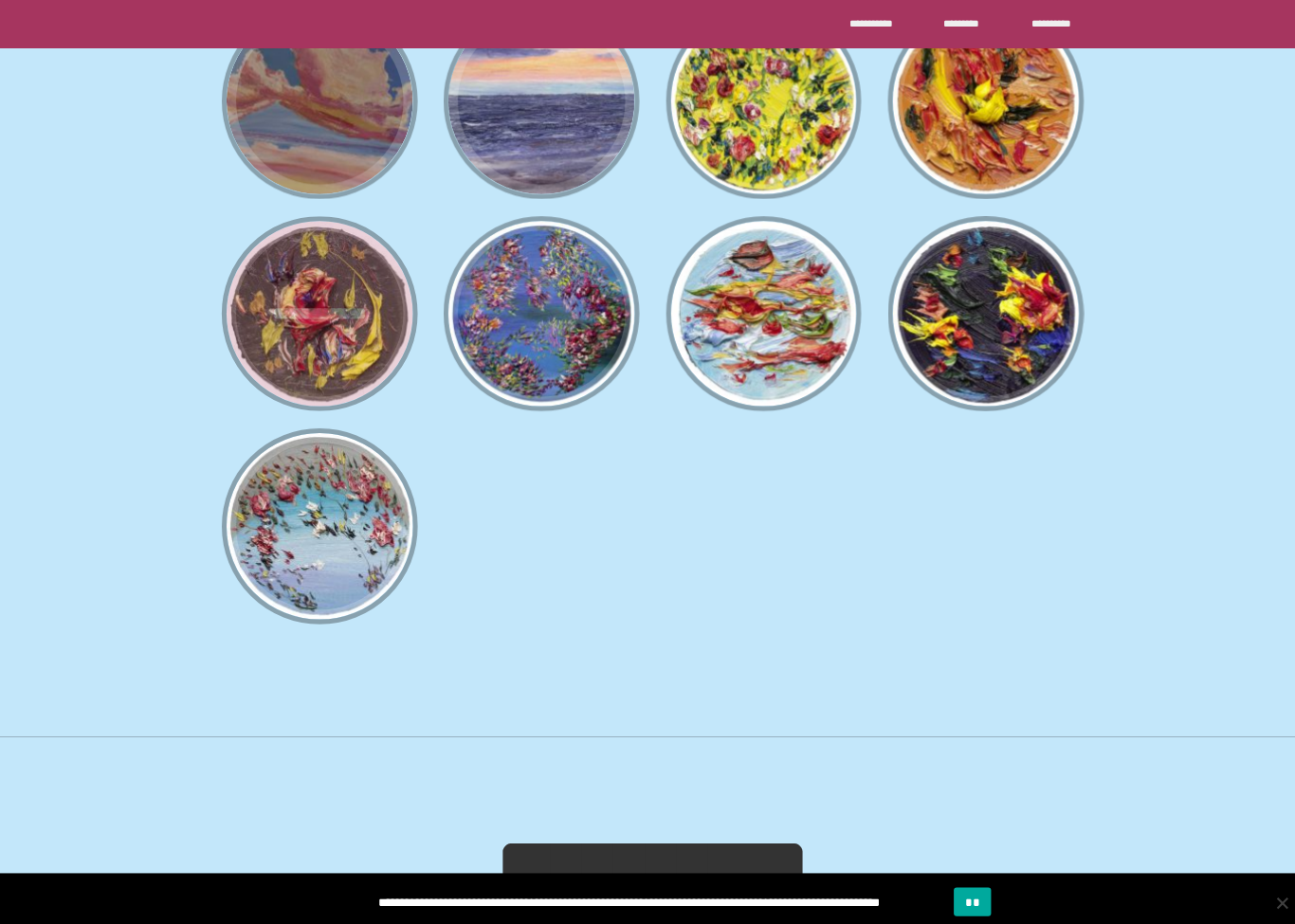 click on "**********" at bounding box center (317, 311) 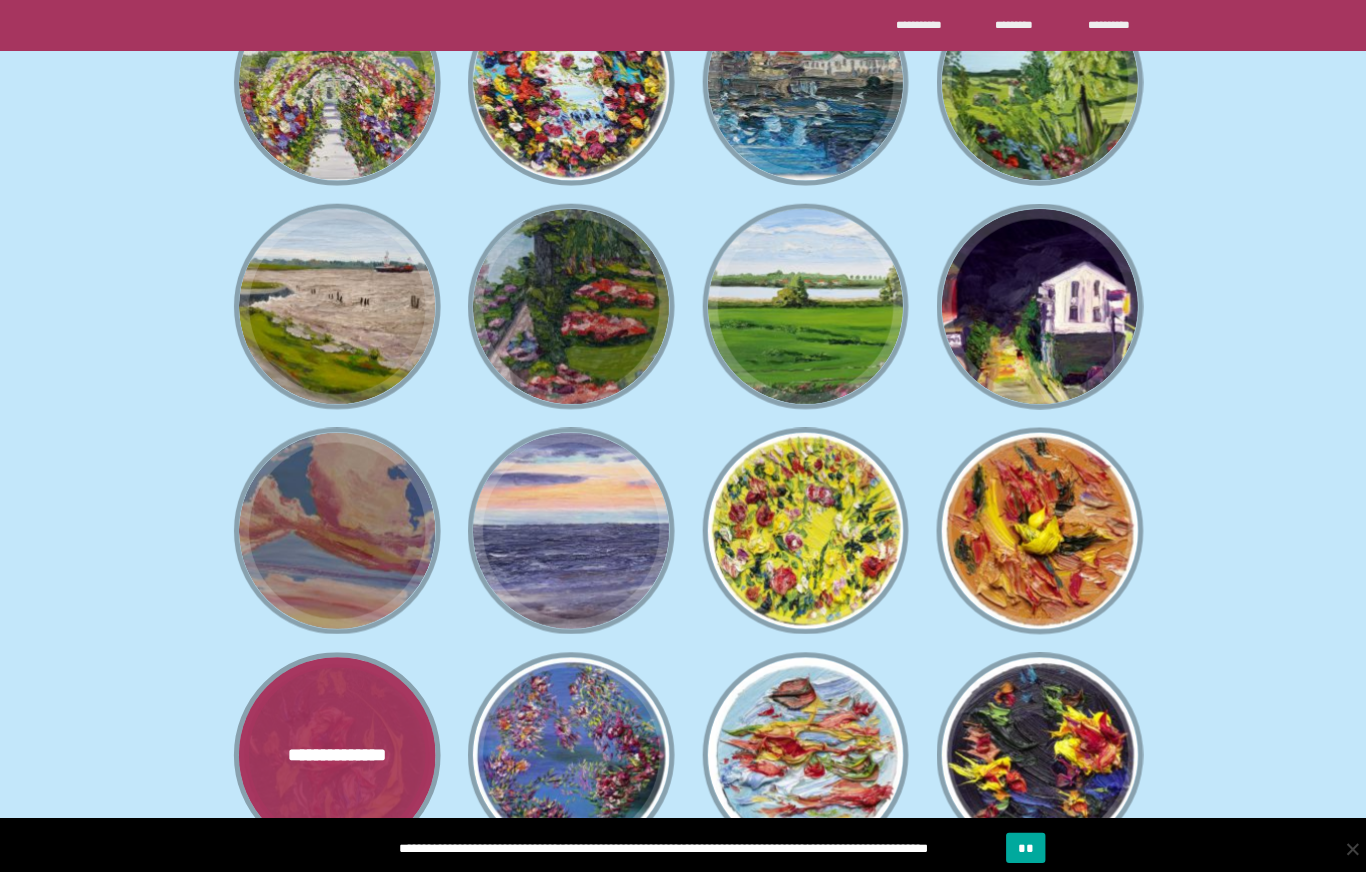 scroll, scrollTop: 1220, scrollLeft: 0, axis: vertical 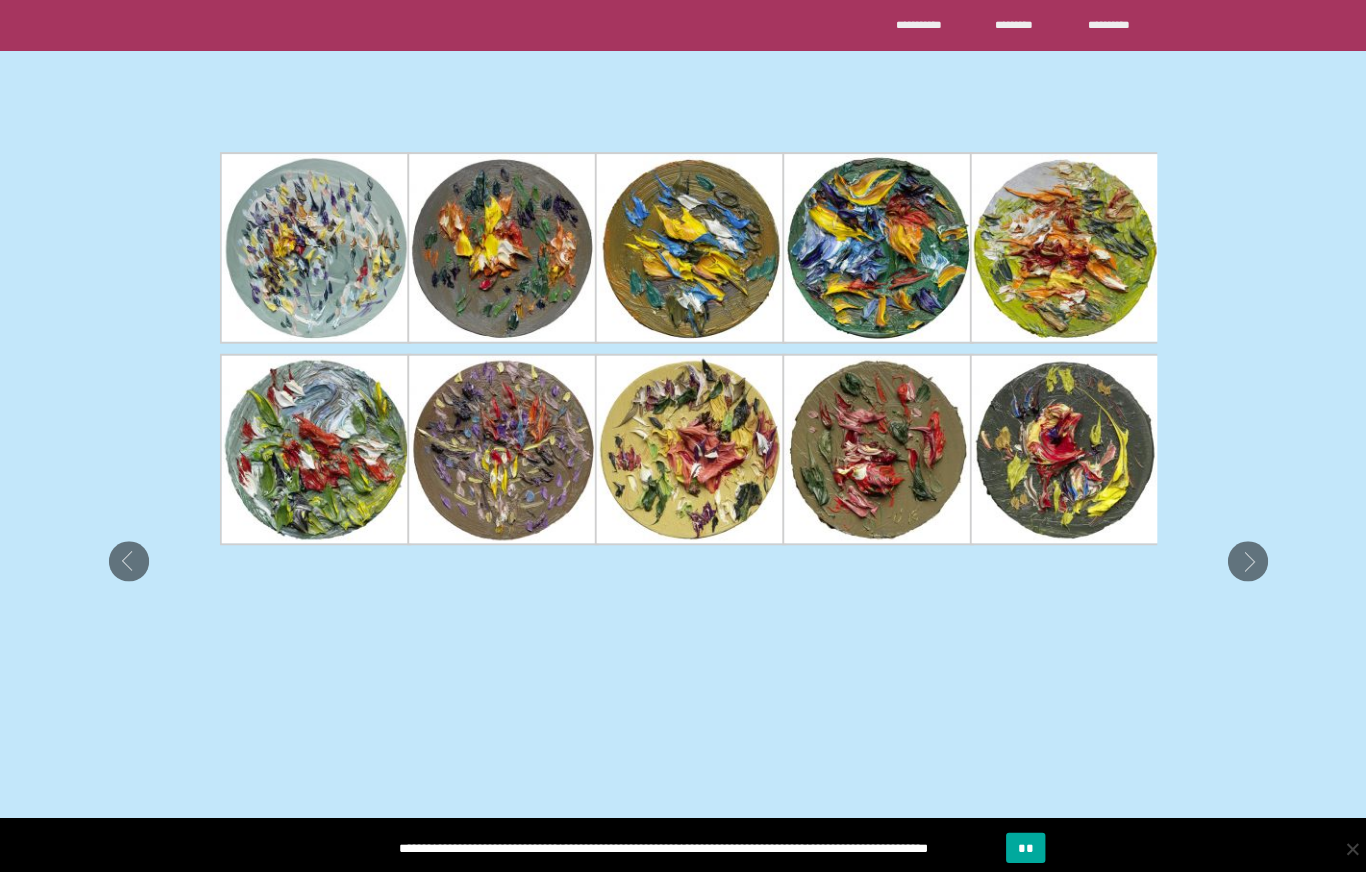click at bounding box center (1057, 246) 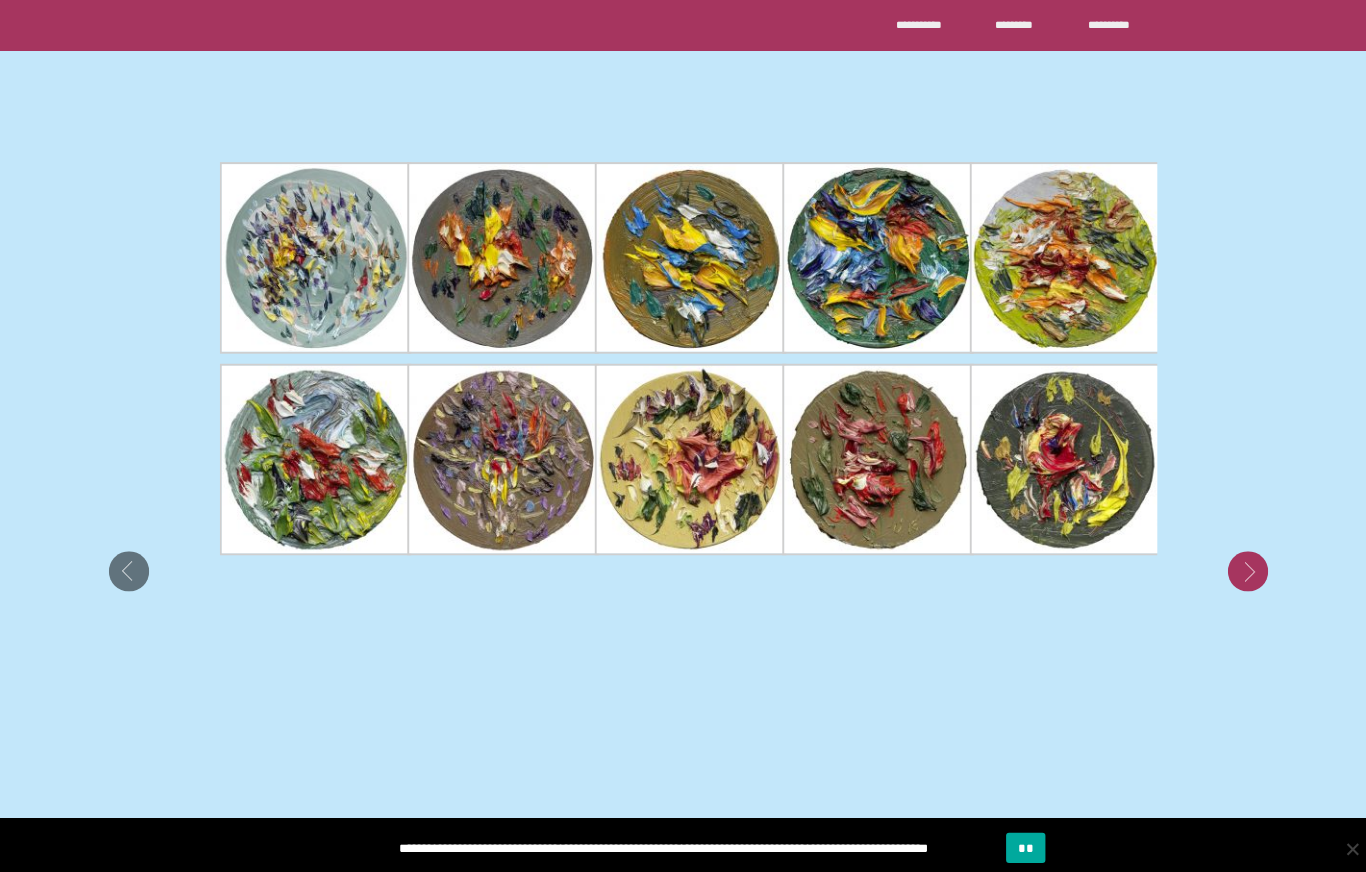 click at bounding box center [1238, 567] 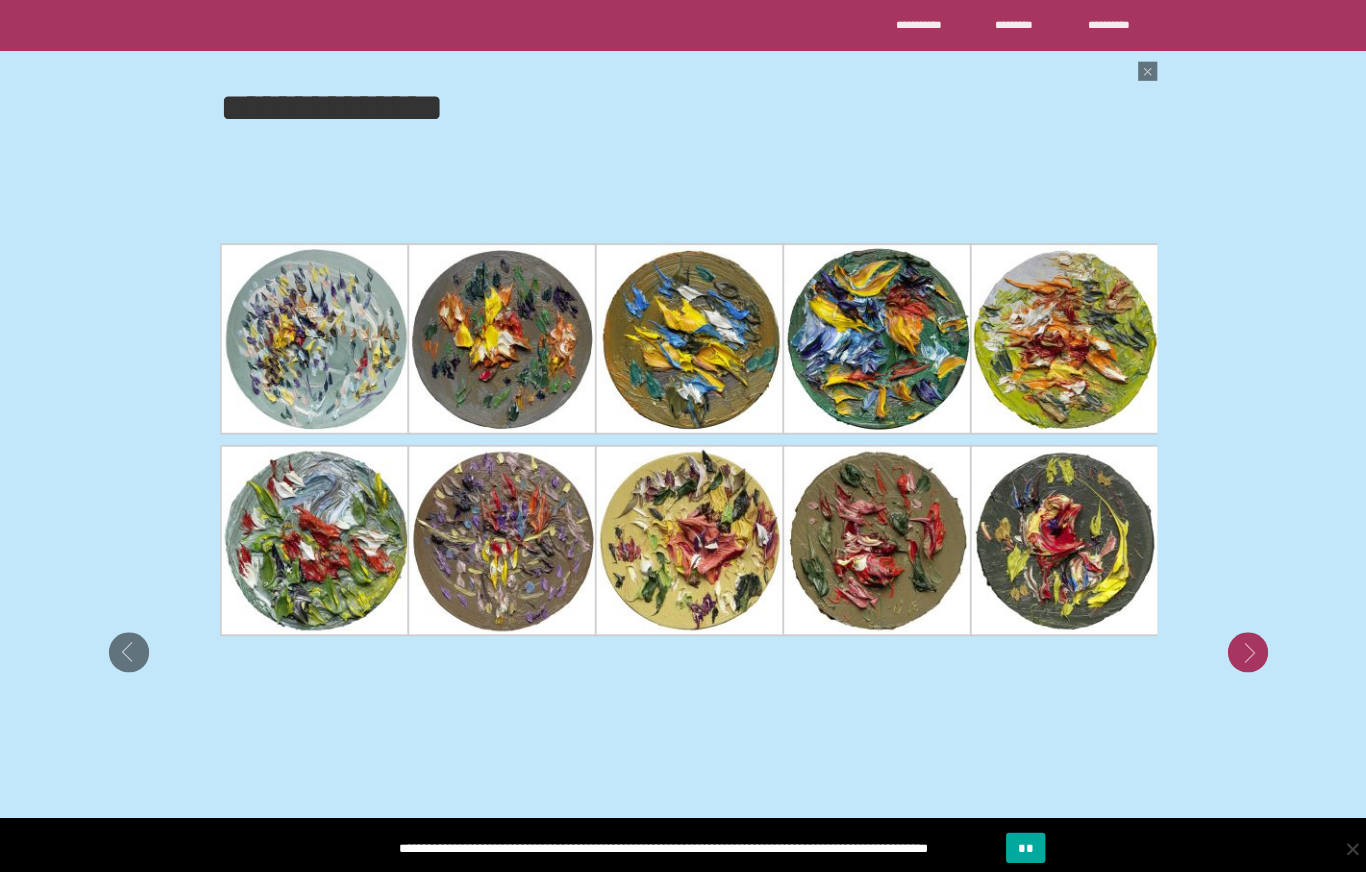 scroll, scrollTop: 1117, scrollLeft: 0, axis: vertical 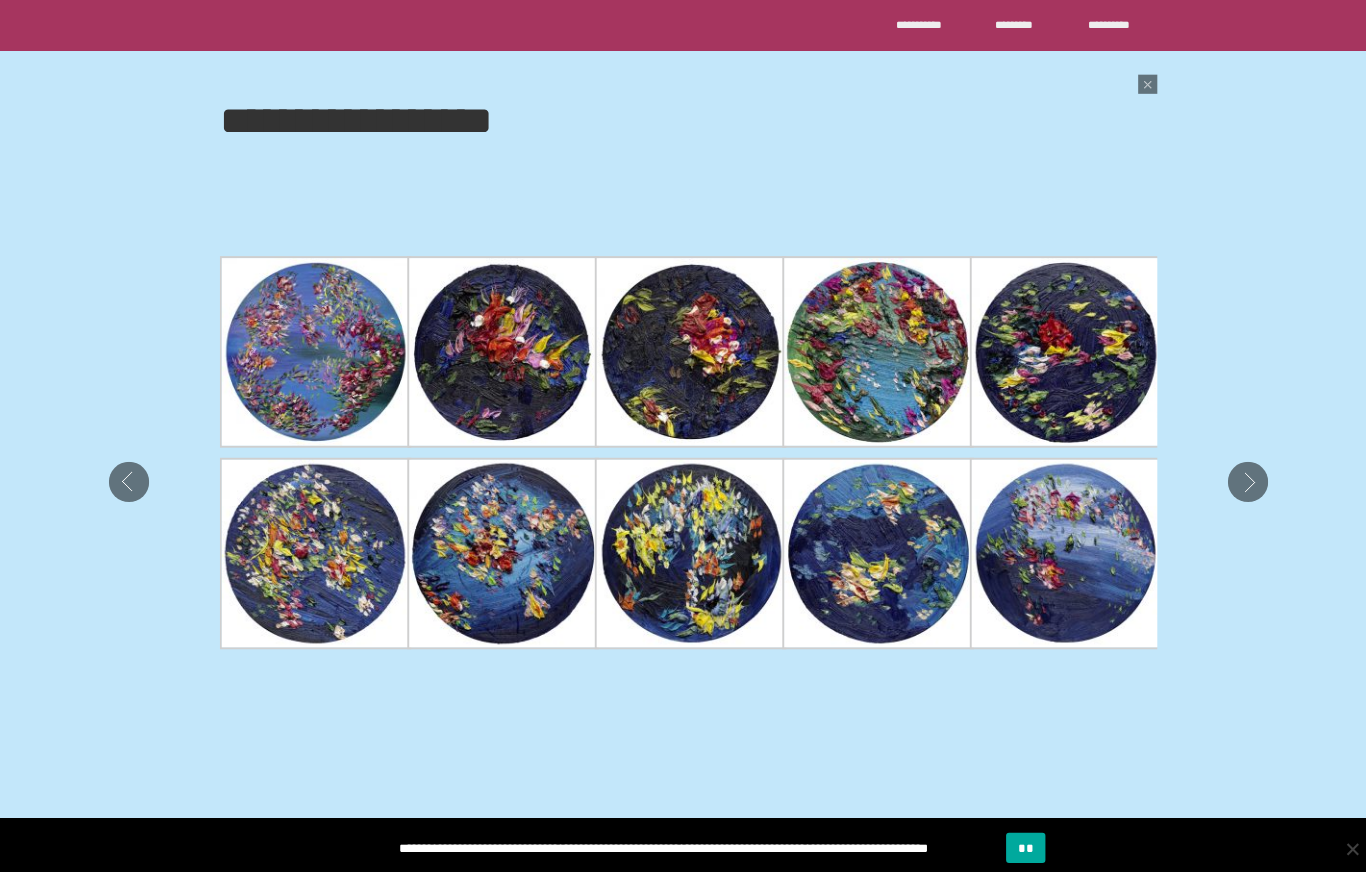 click at bounding box center (313, 549) 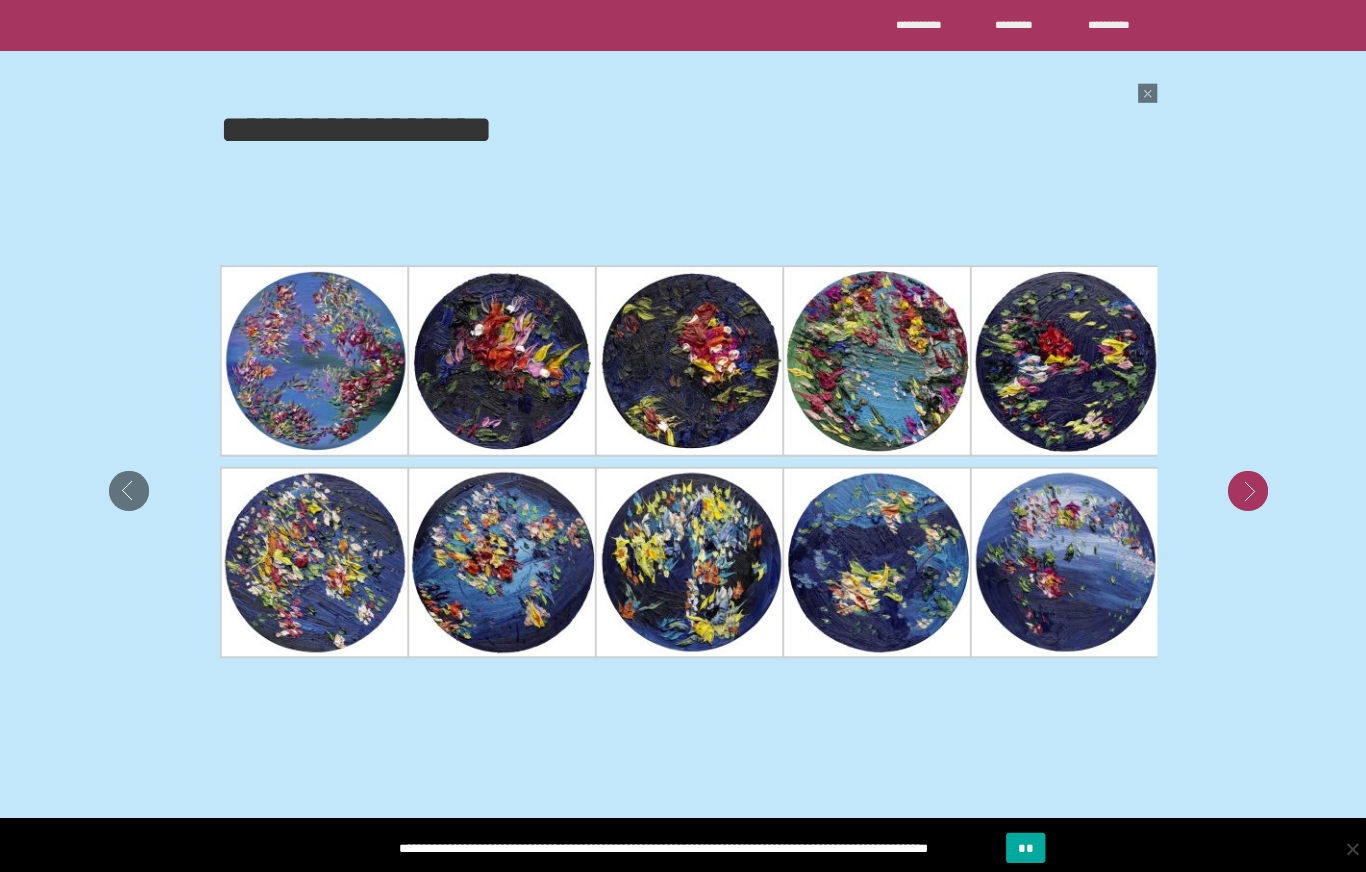 click at bounding box center [1238, 487] 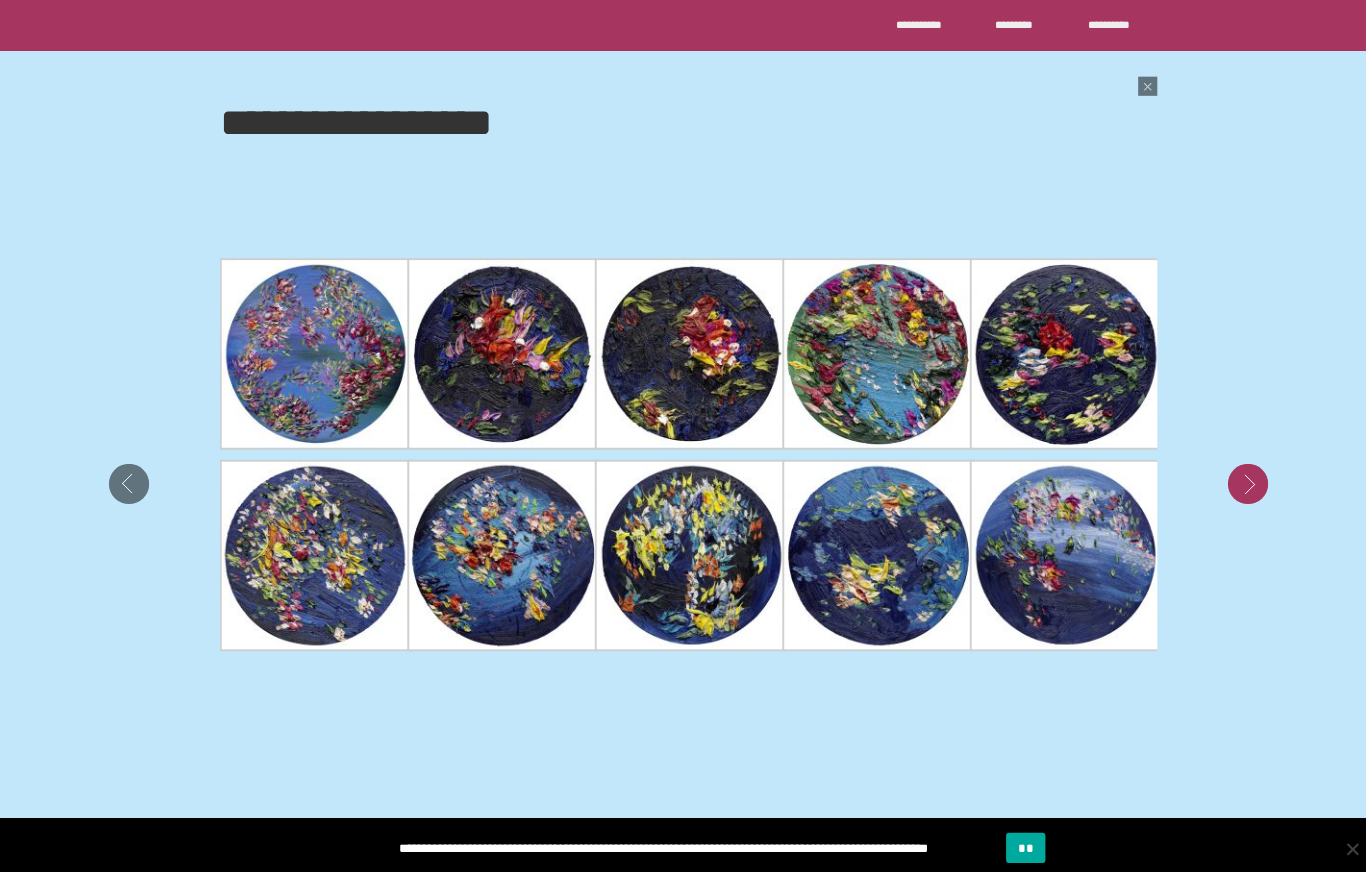 scroll, scrollTop: 1117, scrollLeft: 0, axis: vertical 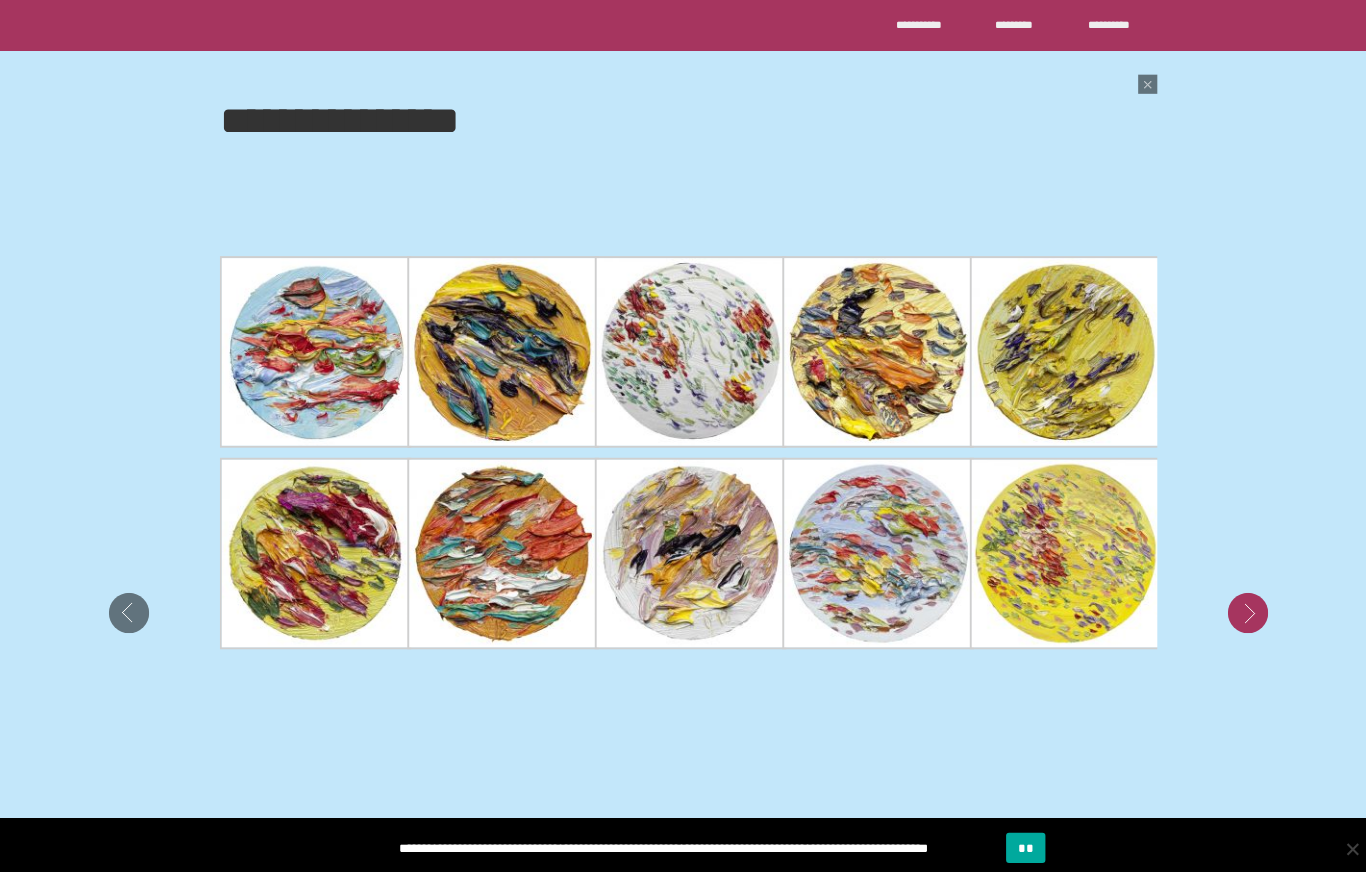 click at bounding box center (1238, 608) 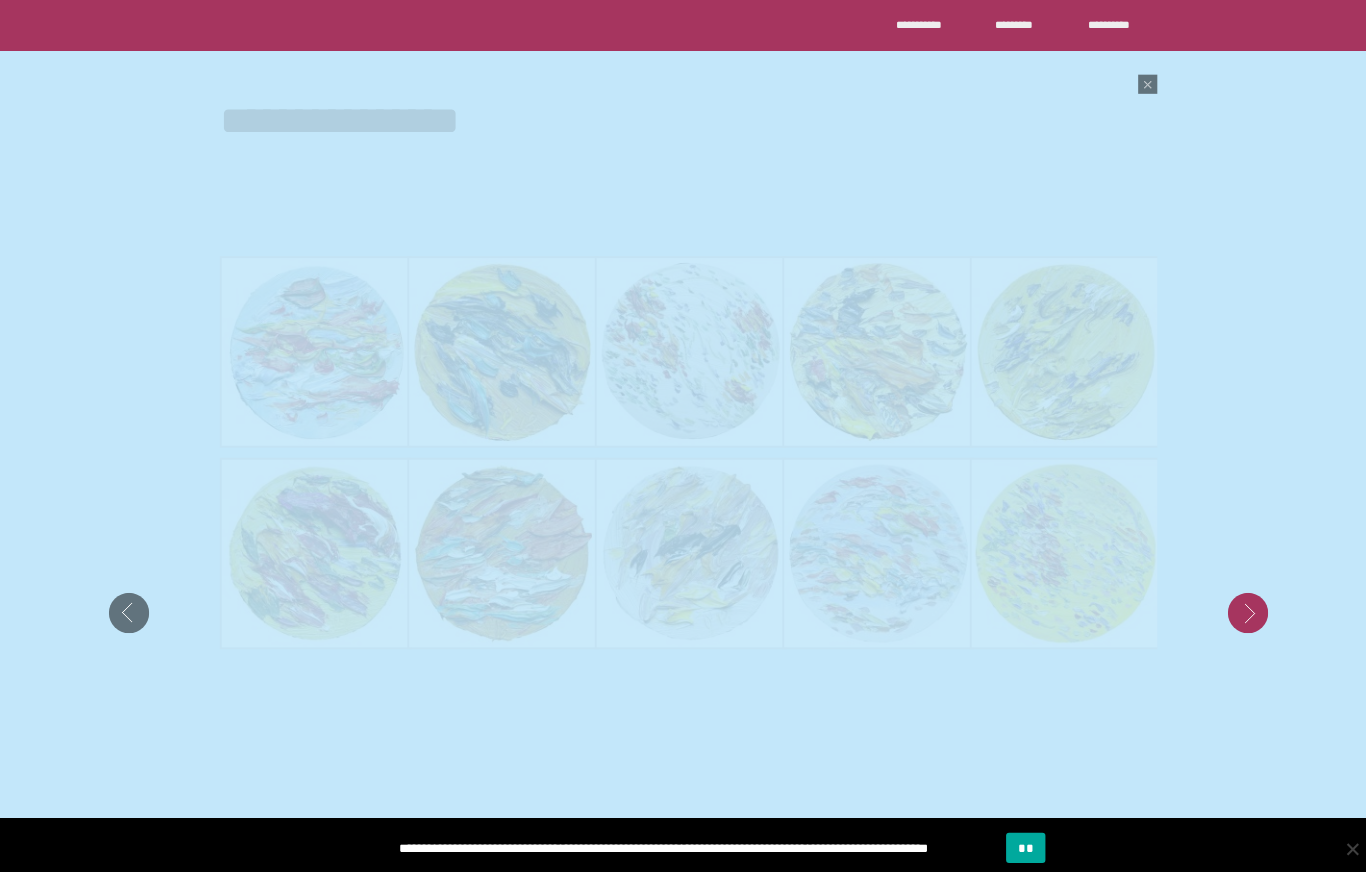 click at bounding box center (1238, 608) 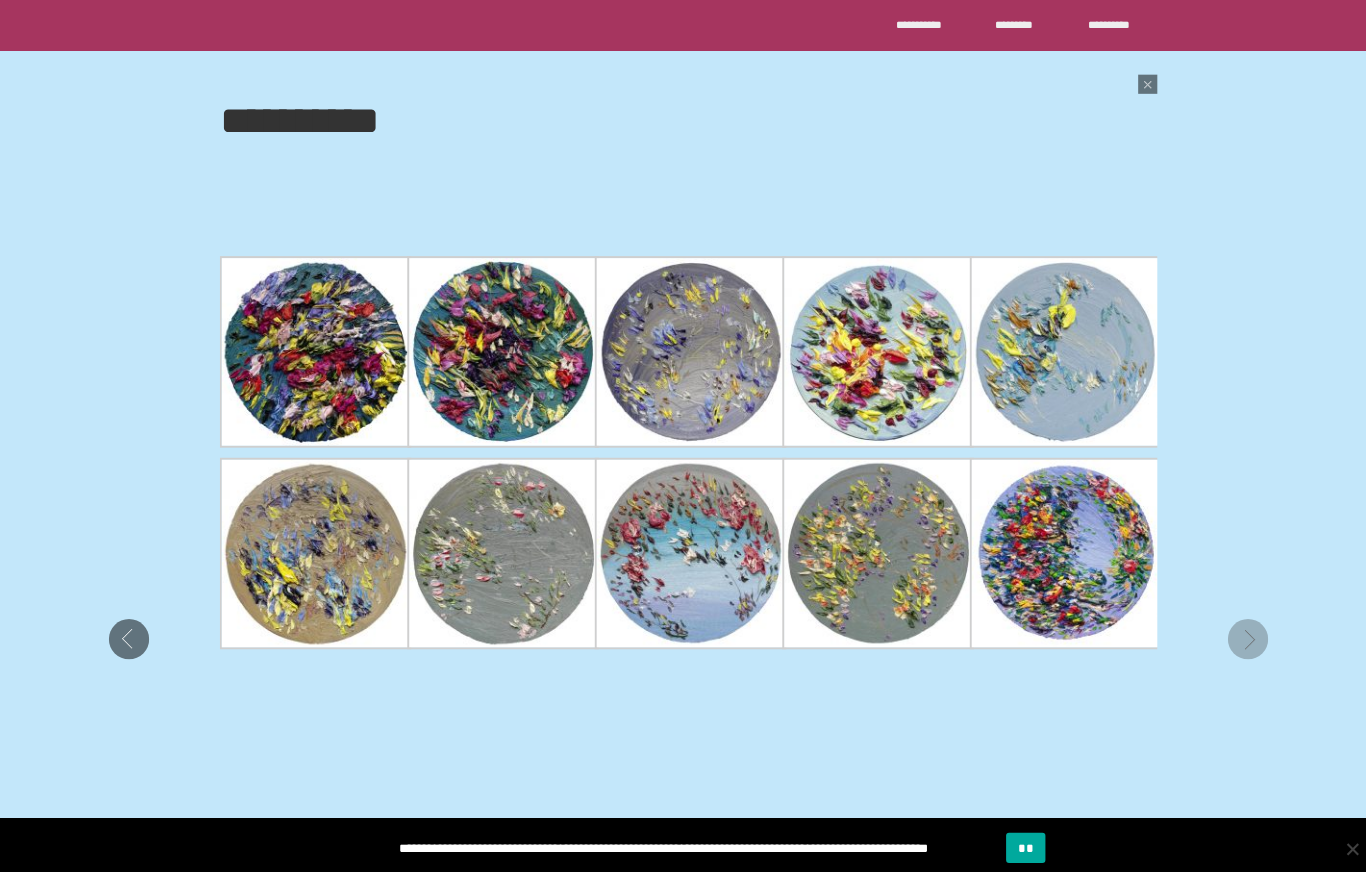 click at bounding box center [685, 549] 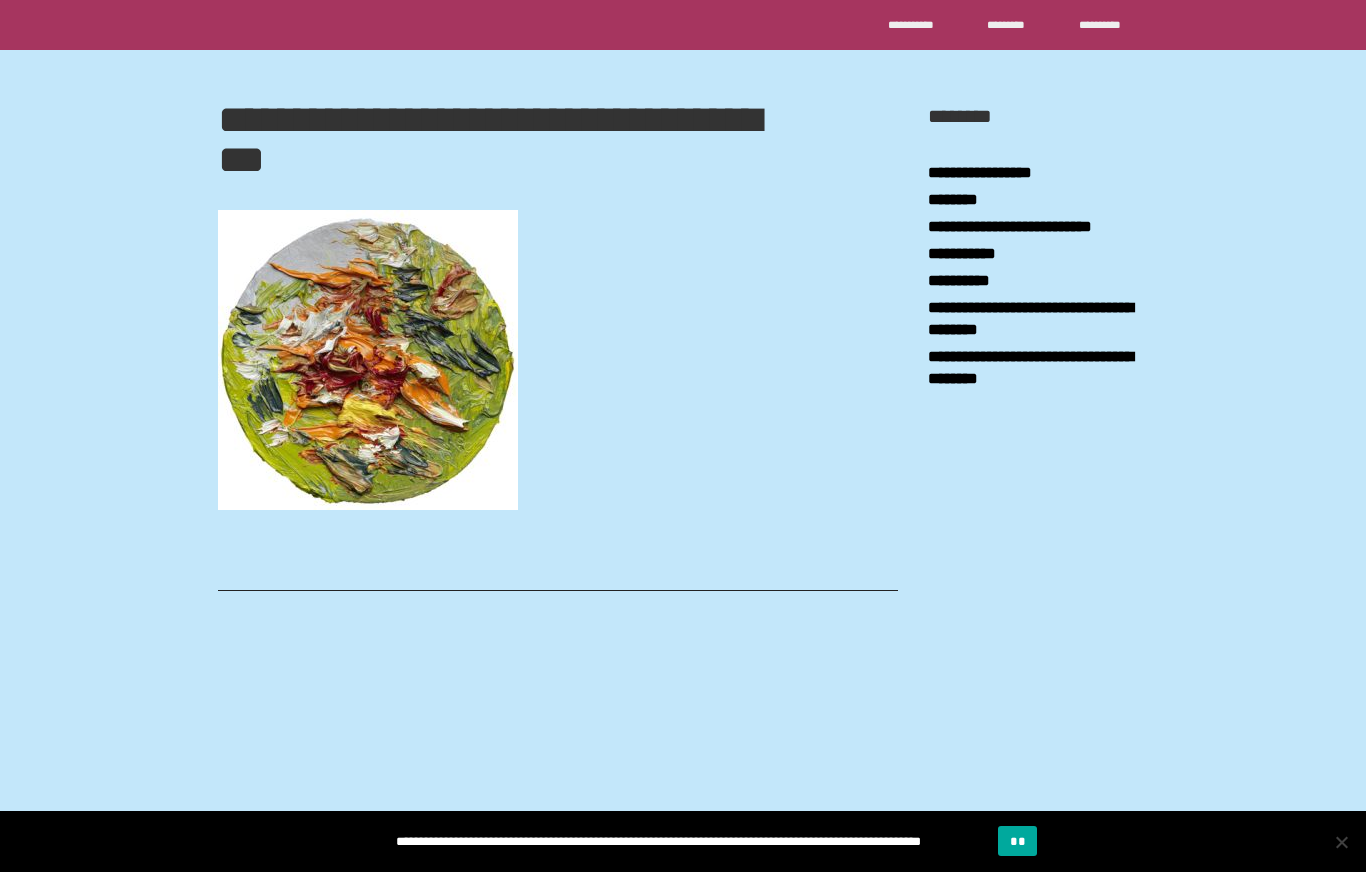 scroll, scrollTop: 0, scrollLeft: 0, axis: both 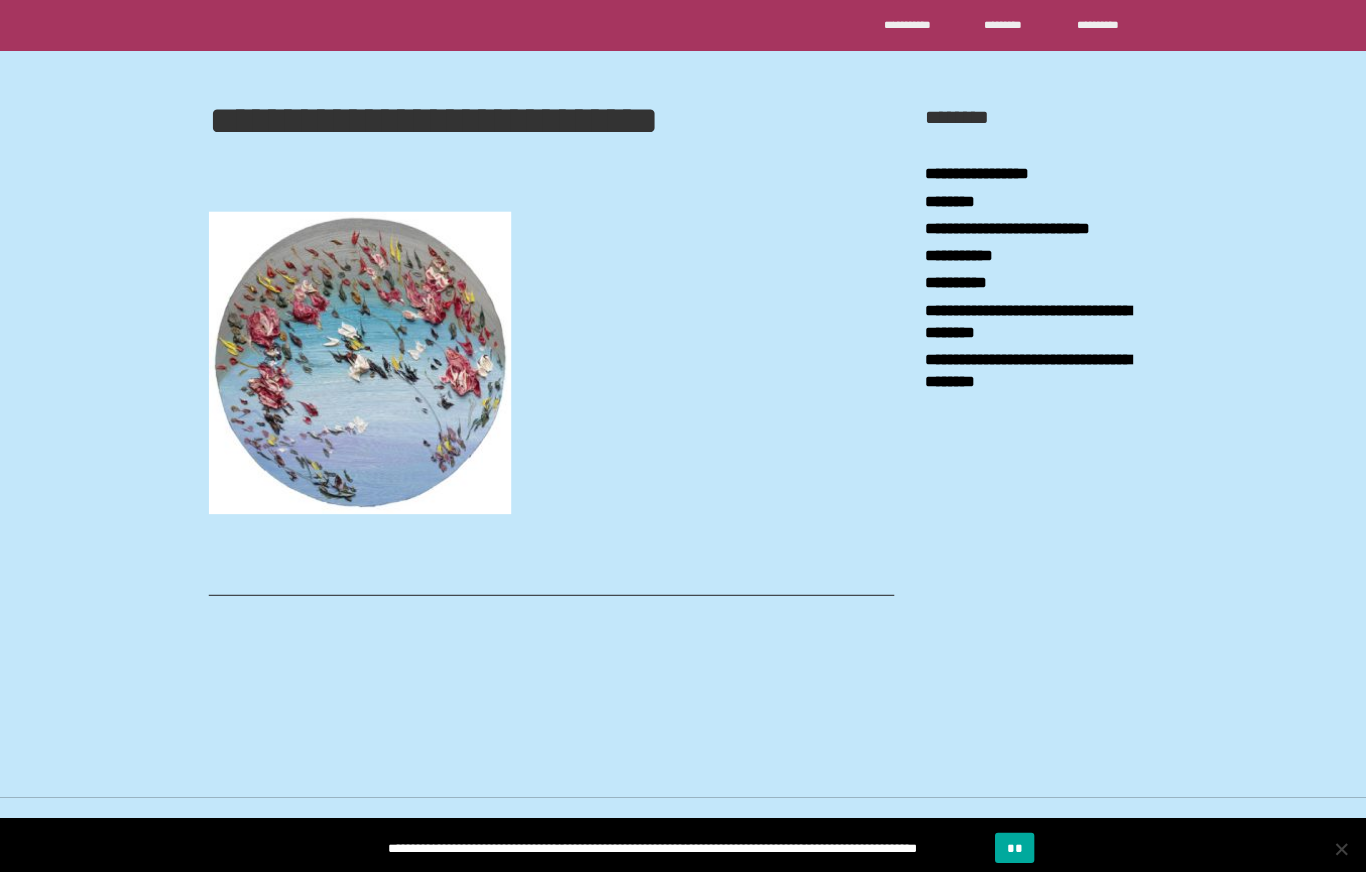 click on "**" at bounding box center (1017, 841) 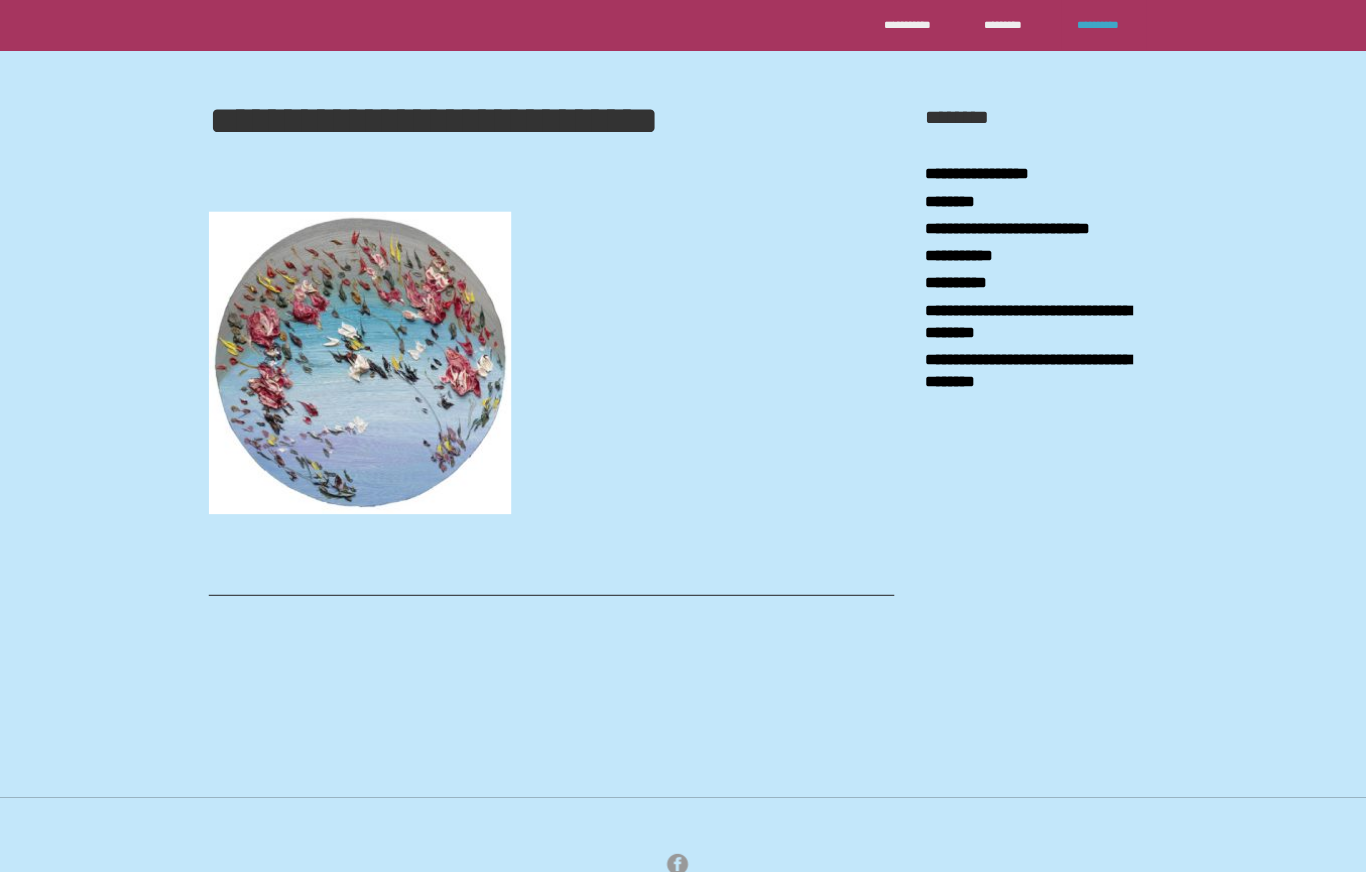 click on "**********" at bounding box center (1106, 24) 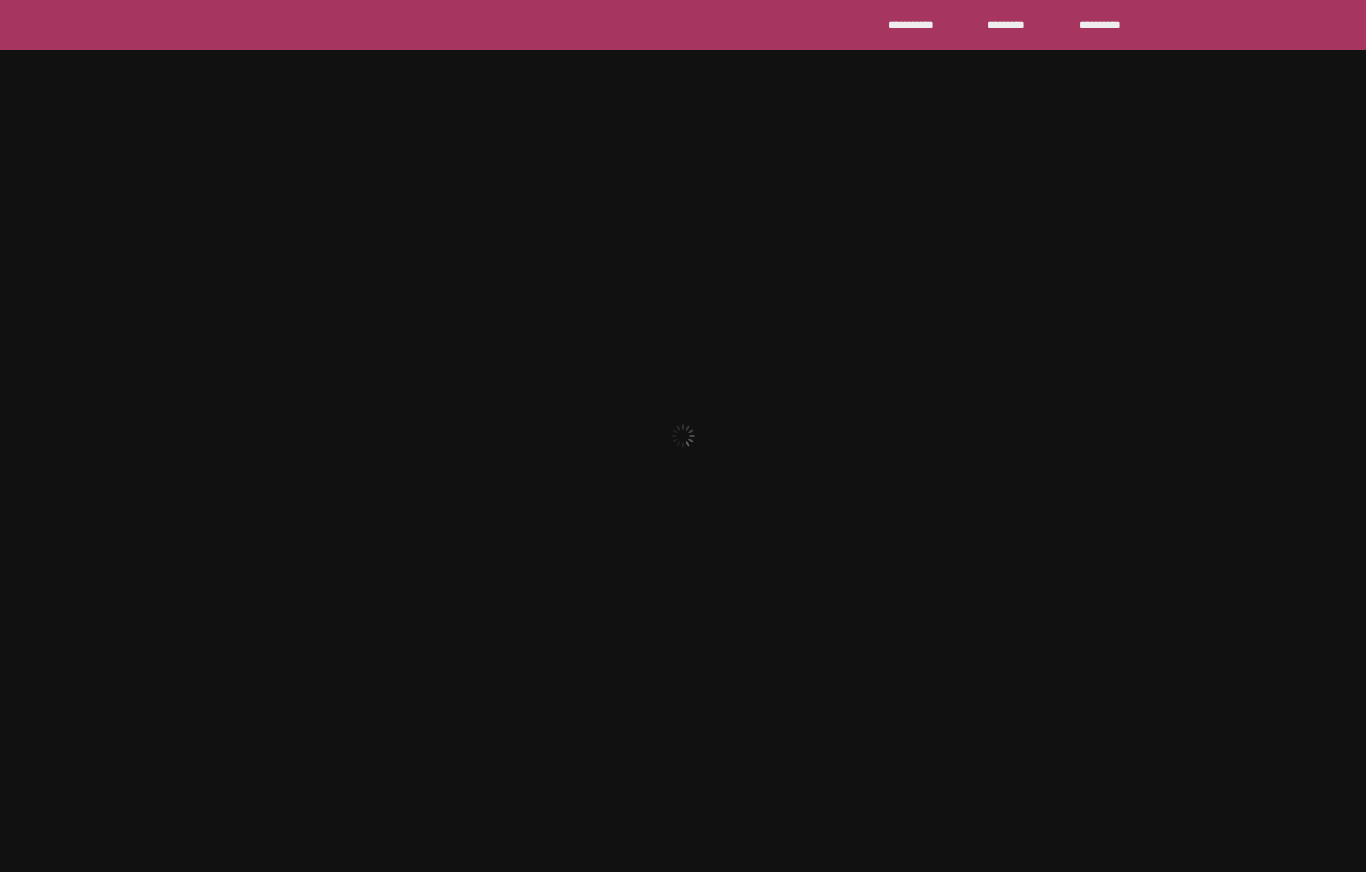 scroll, scrollTop: 0, scrollLeft: 0, axis: both 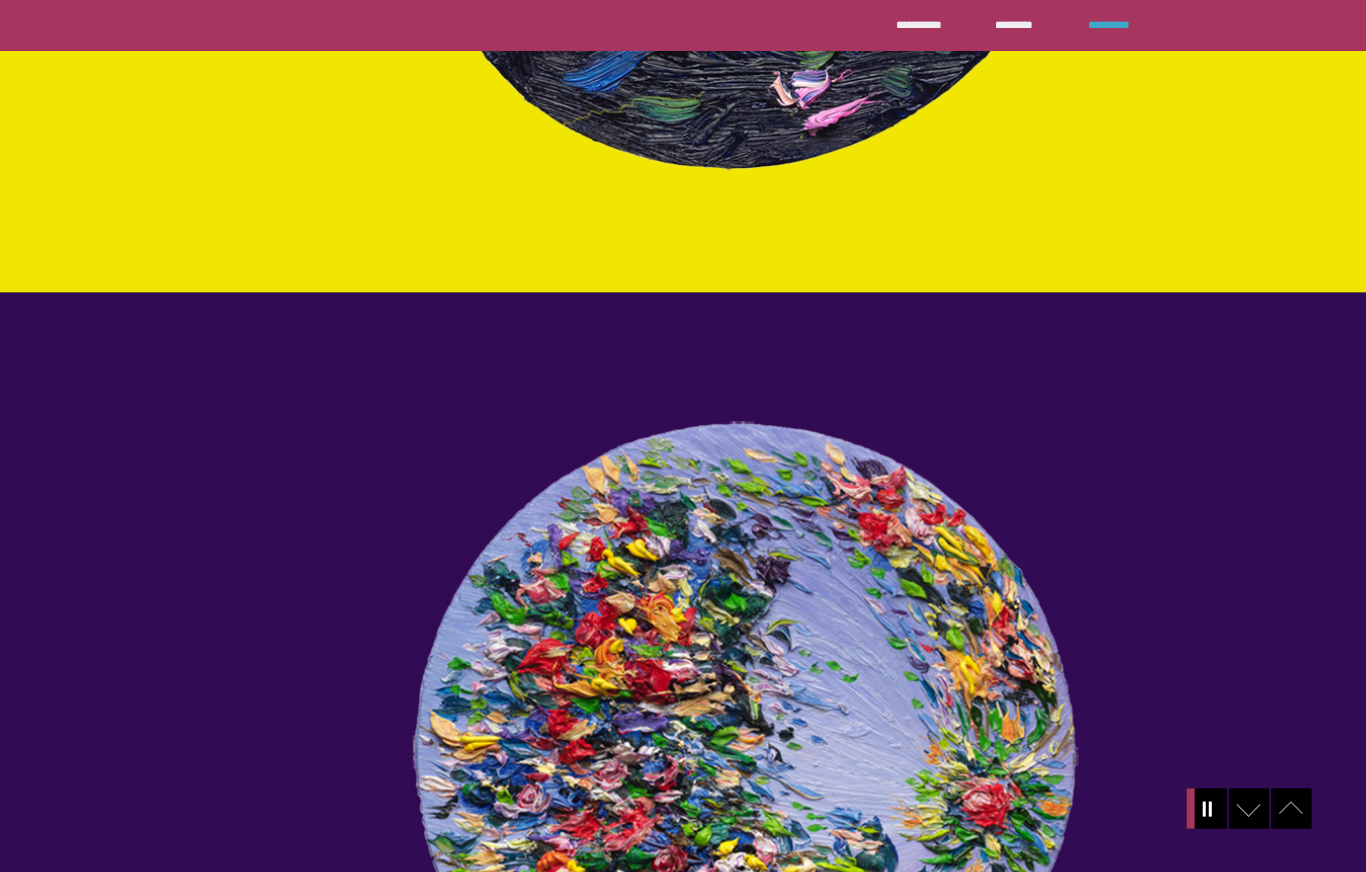 click on "**********" at bounding box center (1106, 24) 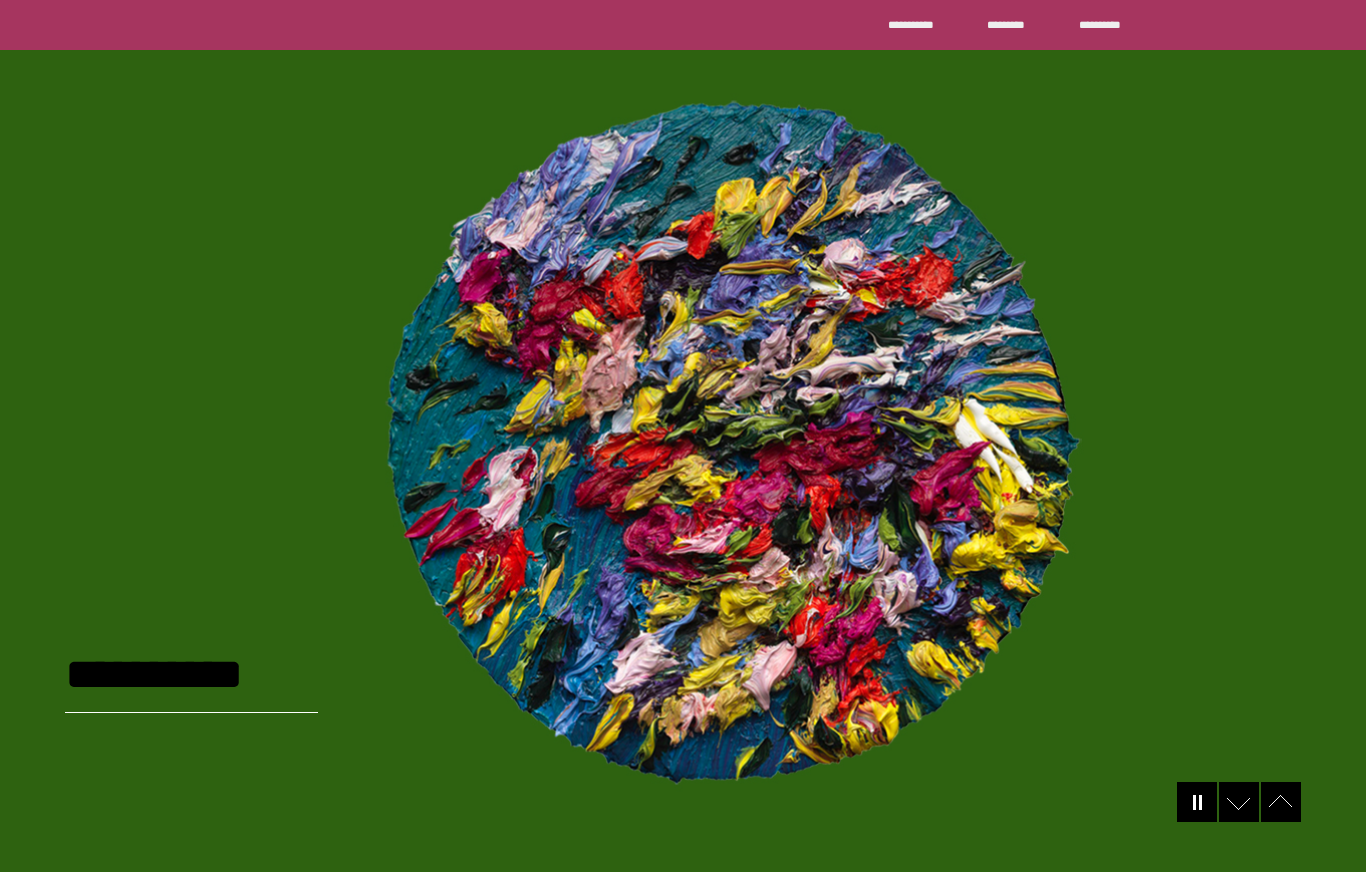 scroll, scrollTop: 0, scrollLeft: 0, axis: both 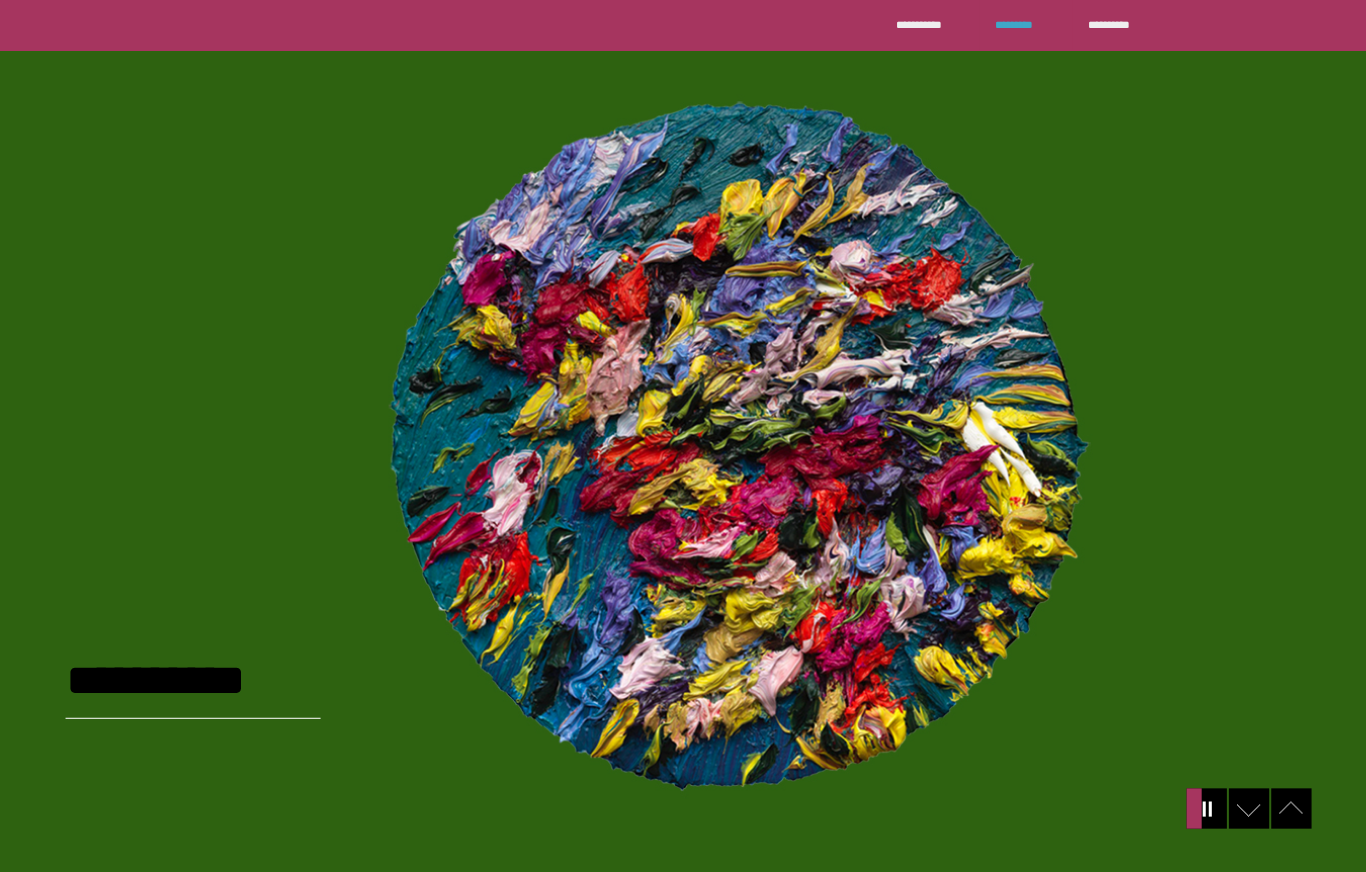click on "*********" at bounding box center (1018, 24) 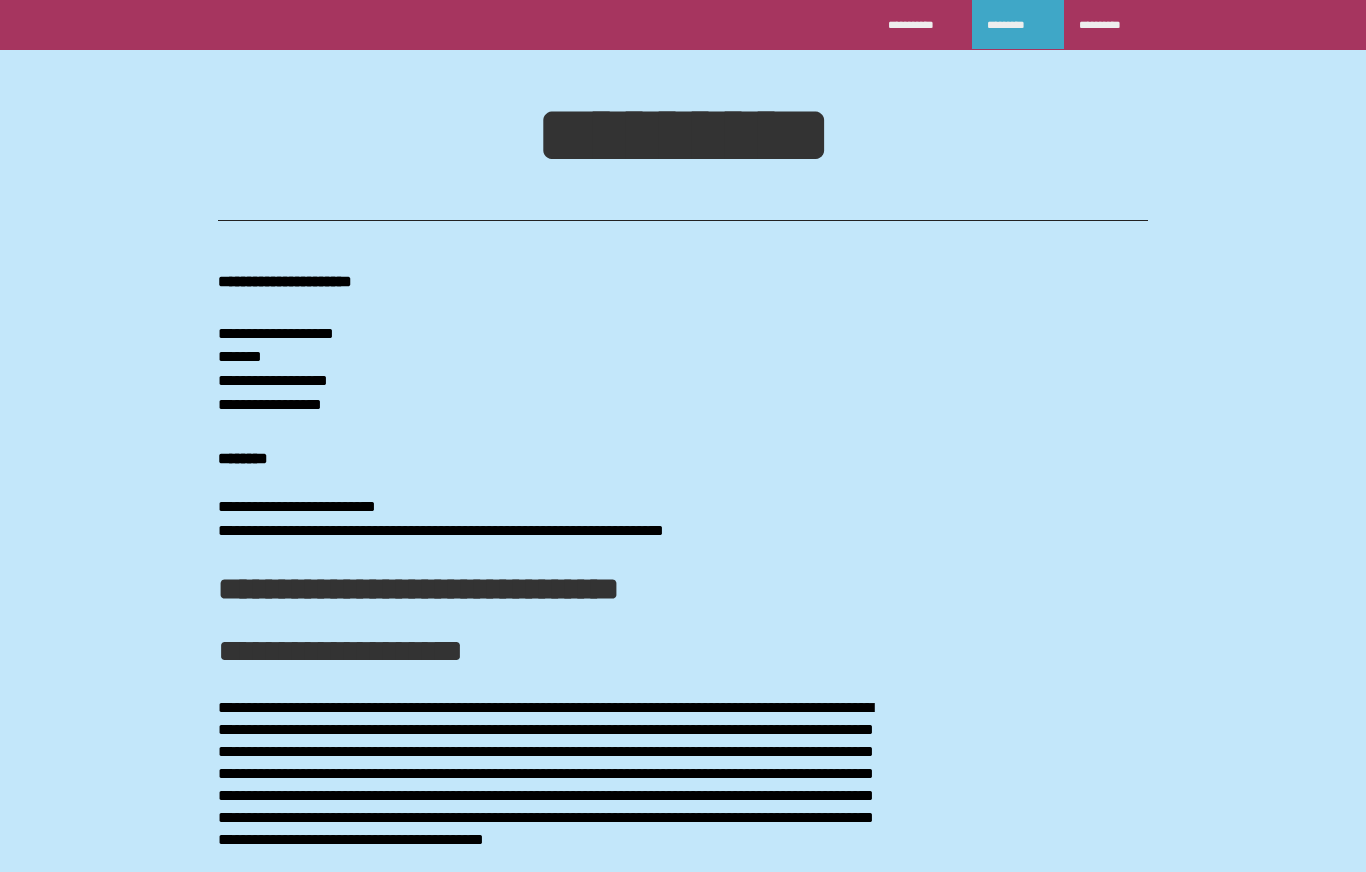 scroll, scrollTop: 0, scrollLeft: 0, axis: both 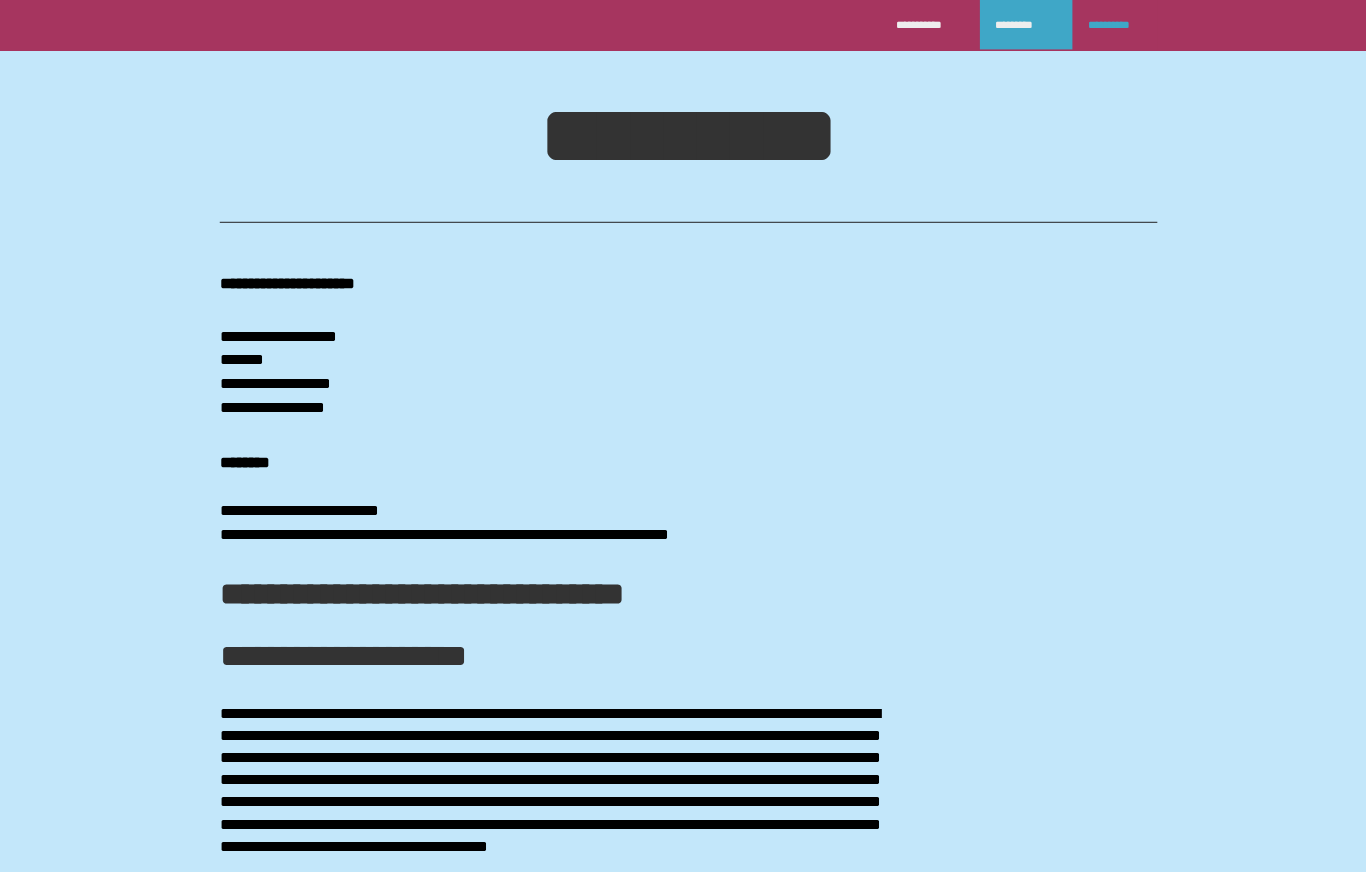 click on "**********" at bounding box center (1106, 24) 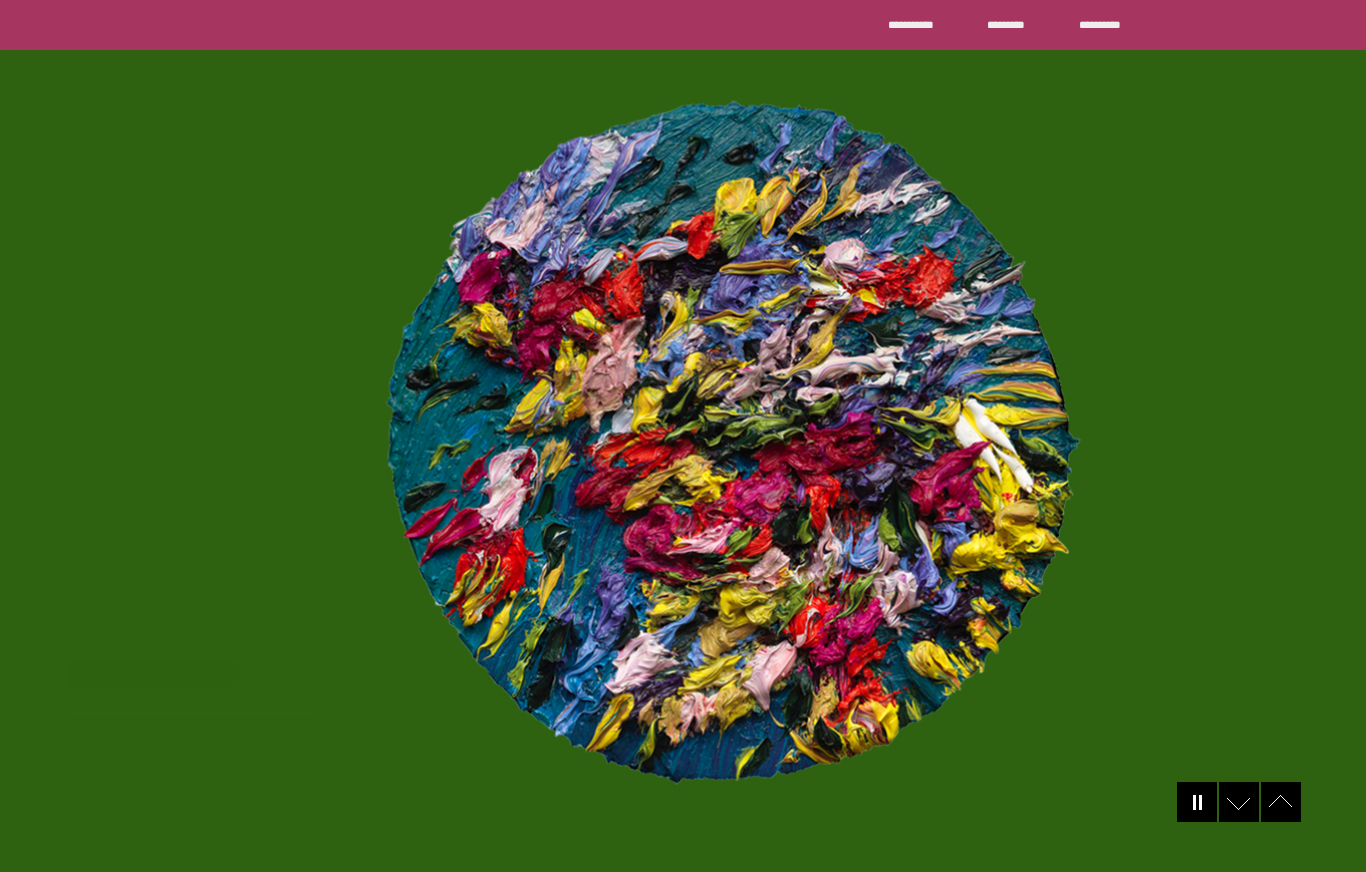 scroll, scrollTop: 0, scrollLeft: 0, axis: both 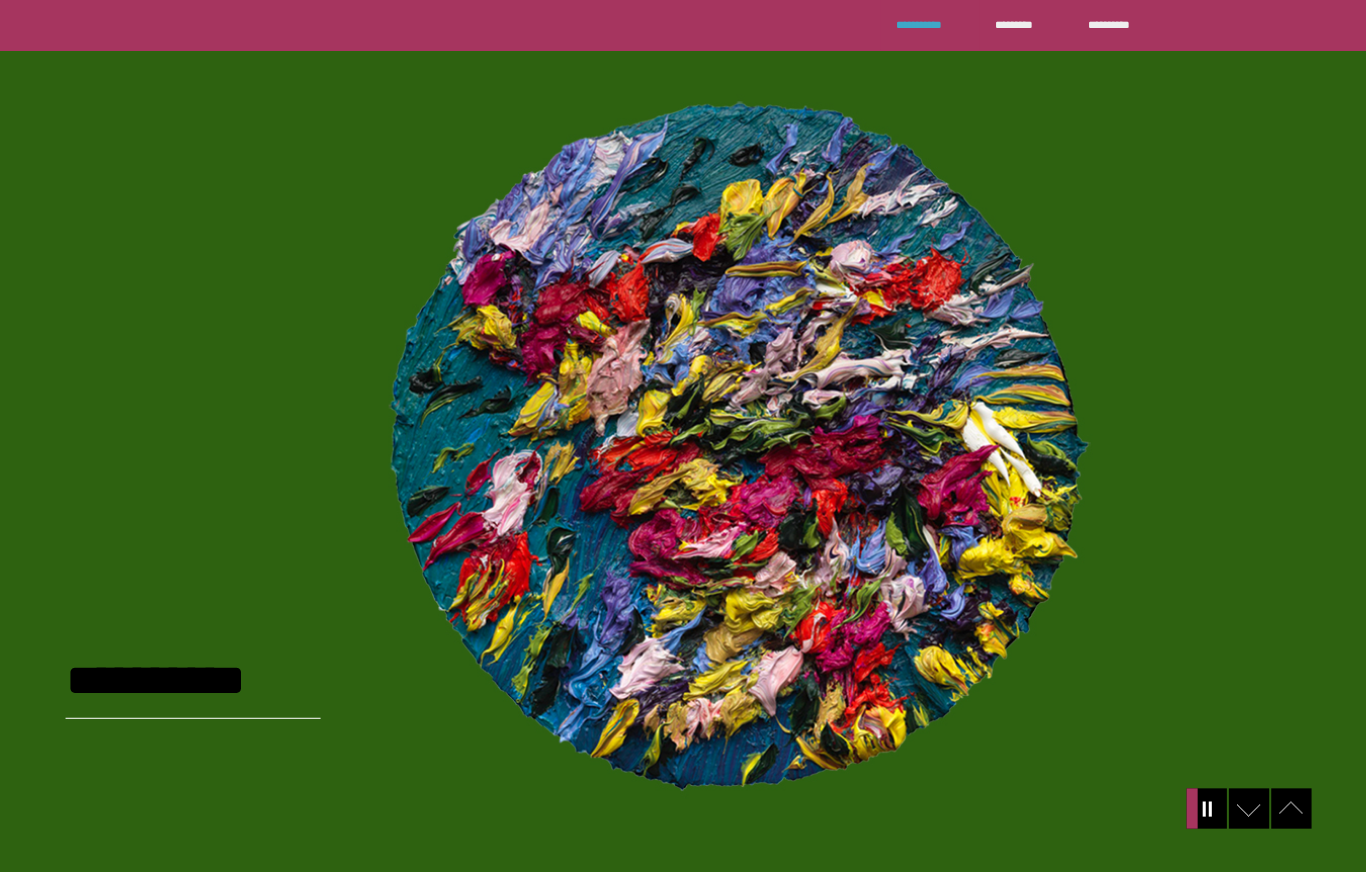 click on "**********" at bounding box center [922, 24] 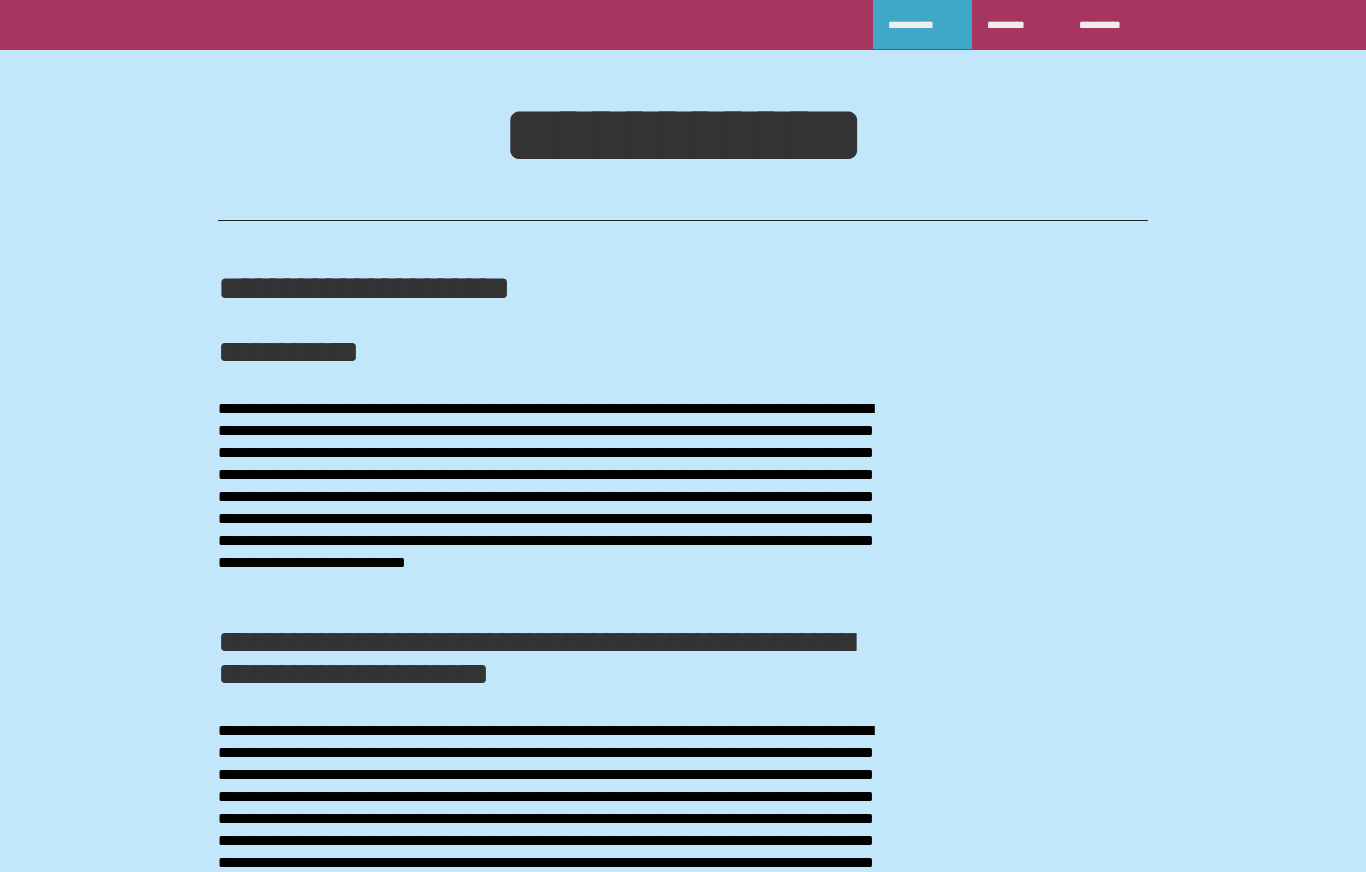 scroll, scrollTop: 0, scrollLeft: 0, axis: both 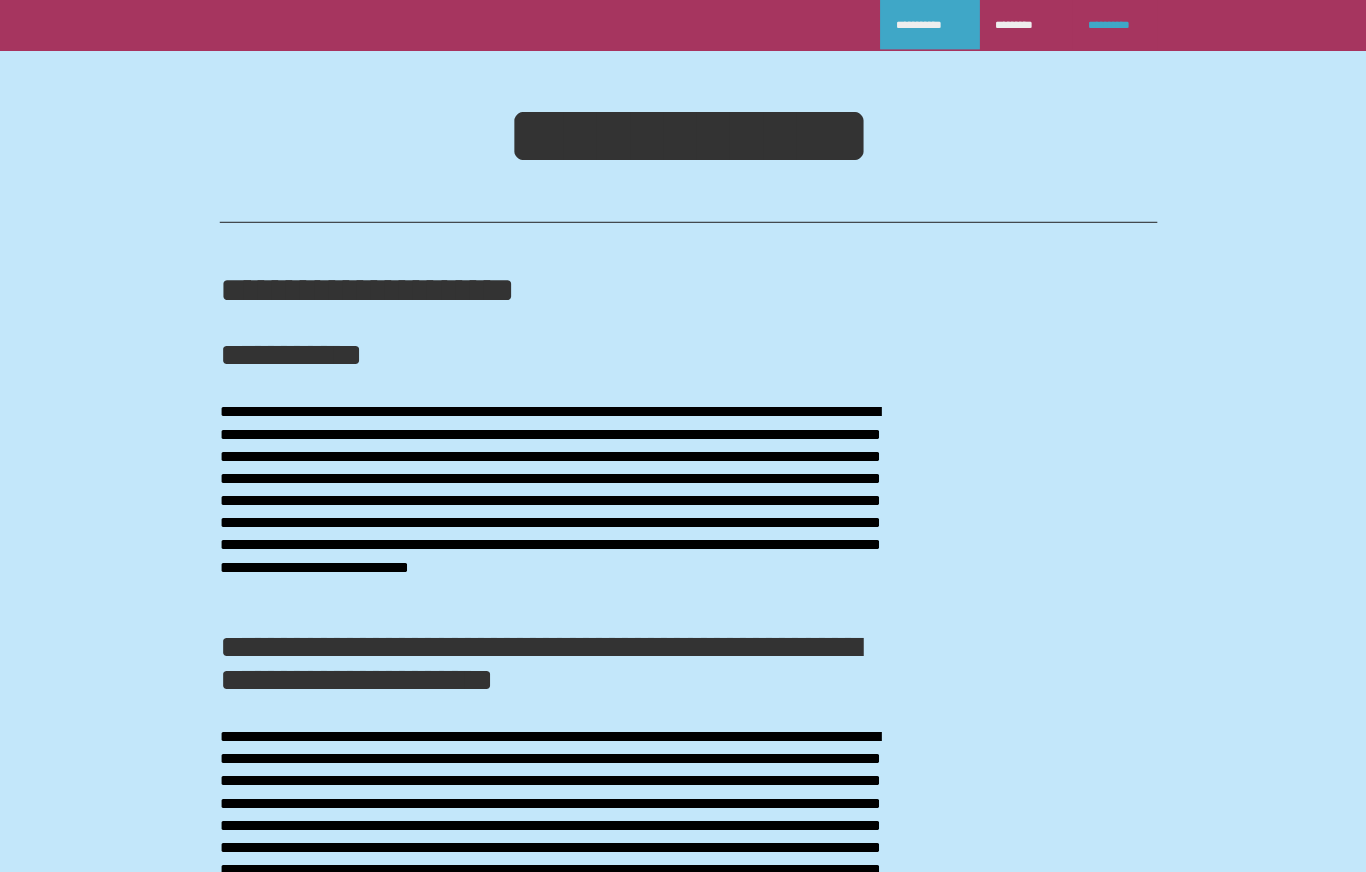 click on "**********" at bounding box center (1106, 24) 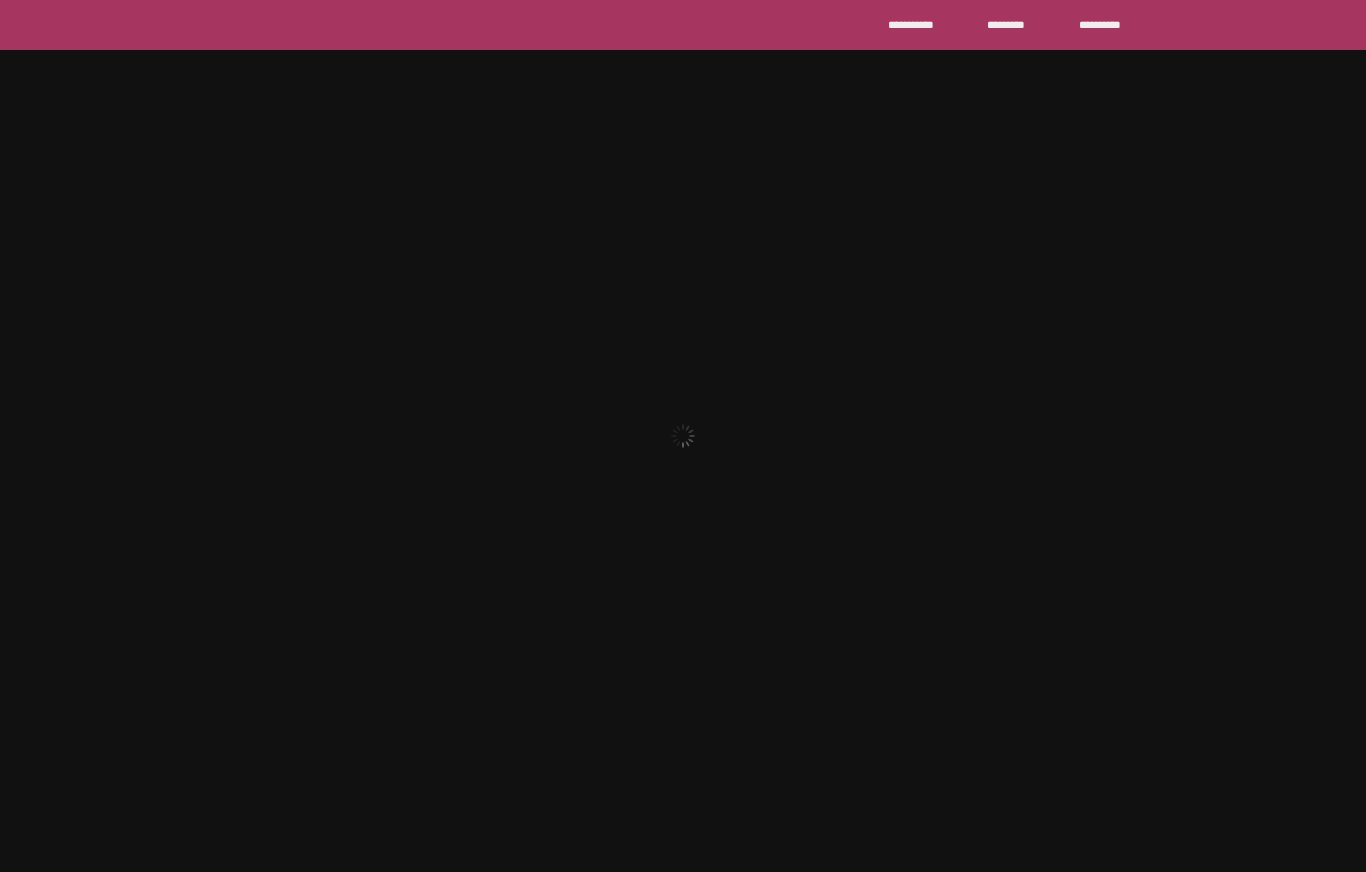 scroll, scrollTop: 0, scrollLeft: 0, axis: both 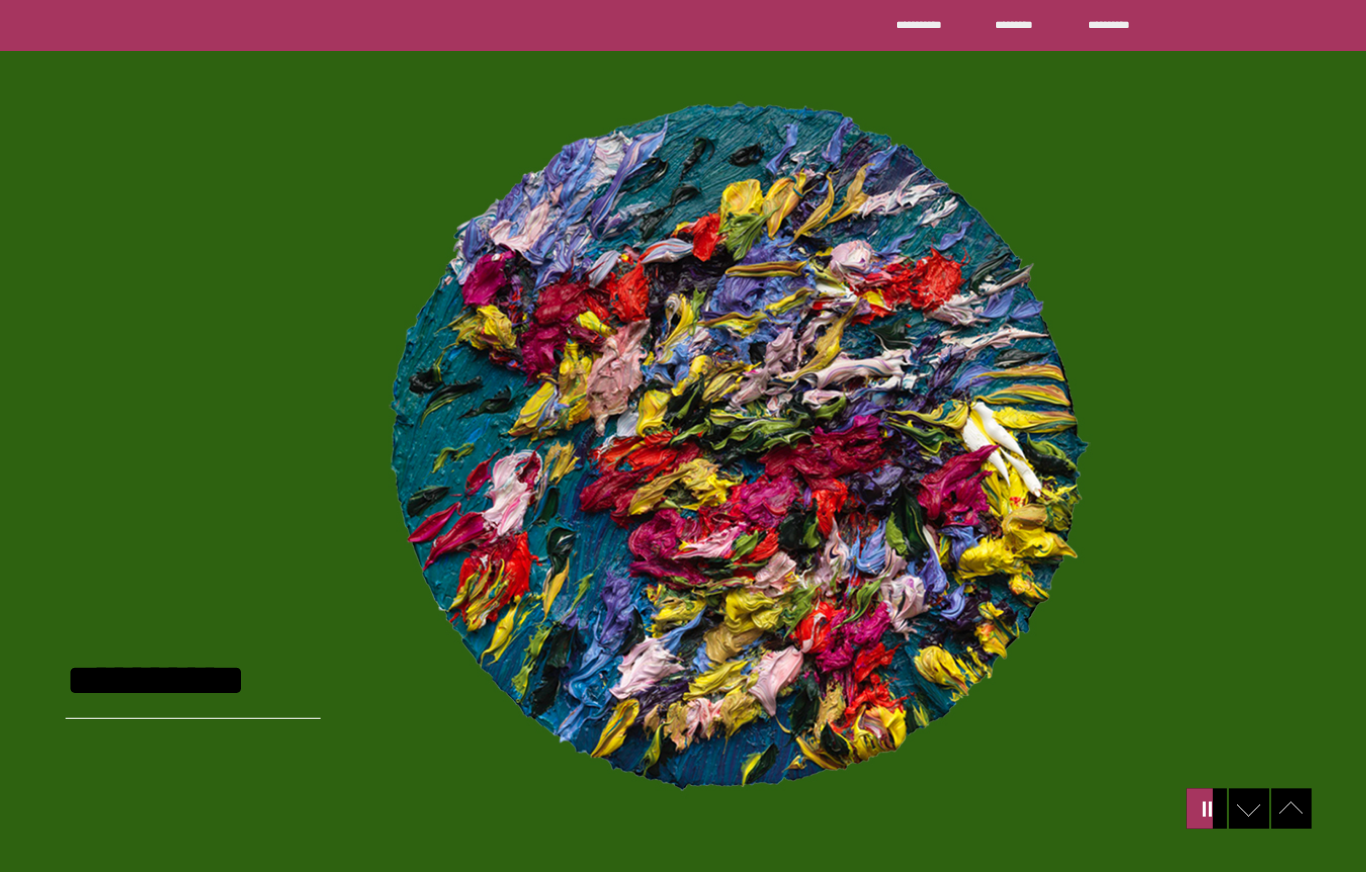click at bounding box center (683, 436) 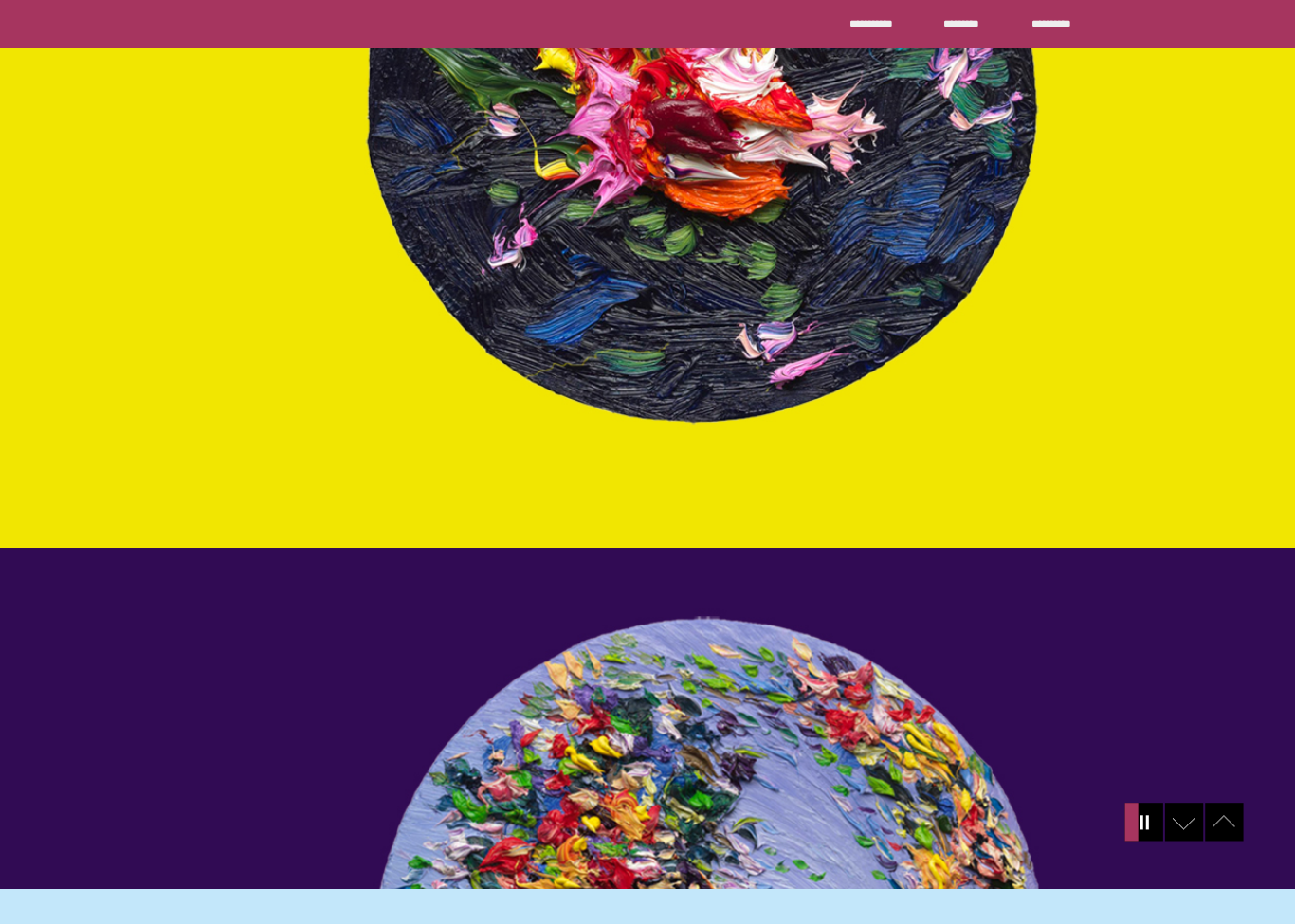 scroll, scrollTop: 44, scrollLeft: 0, axis: vertical 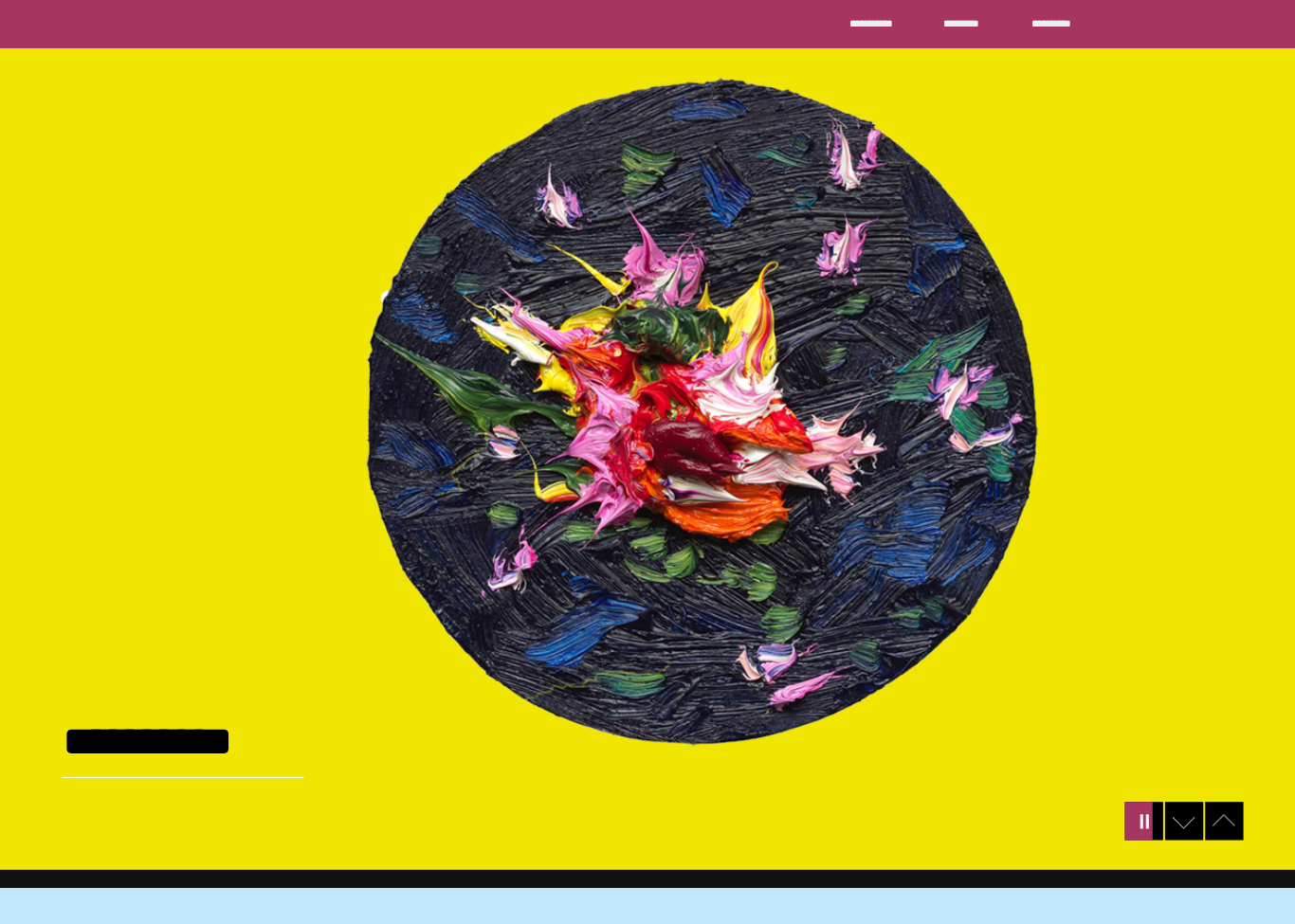 click at bounding box center (648, 418) 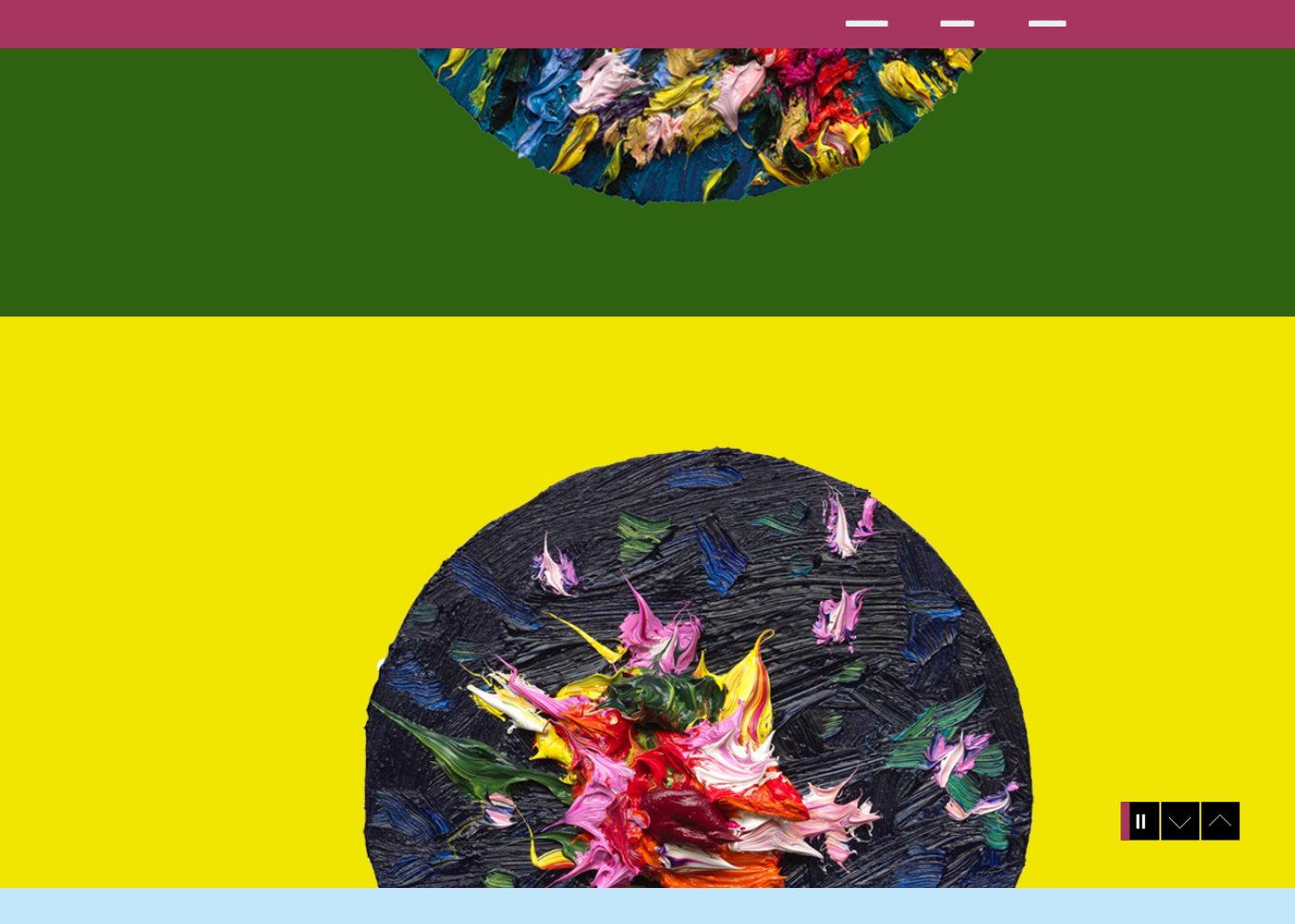 click at bounding box center [1135, 814] 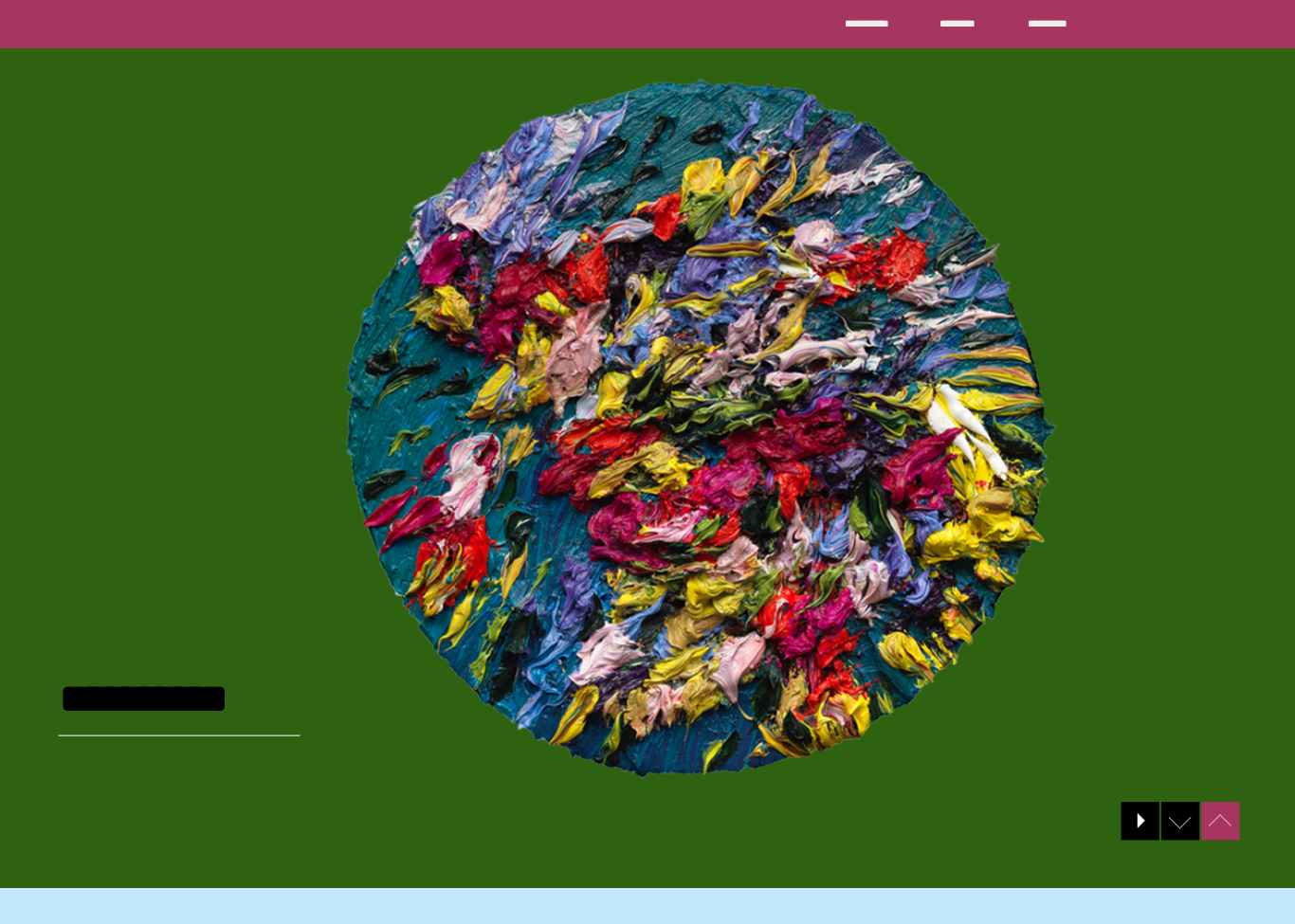 click at bounding box center (1214, 814) 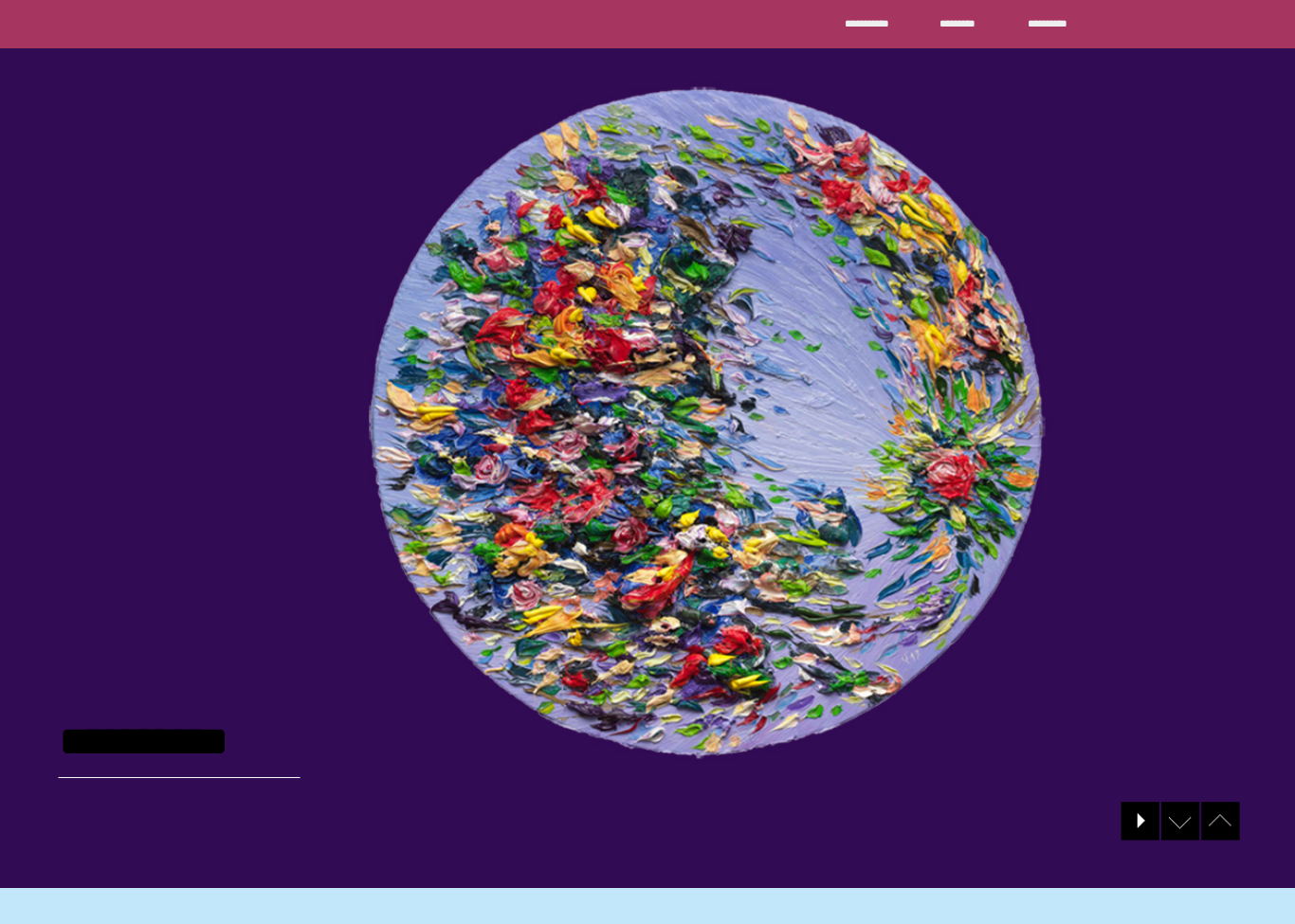 click on "**********" at bounding box center (181, 742) 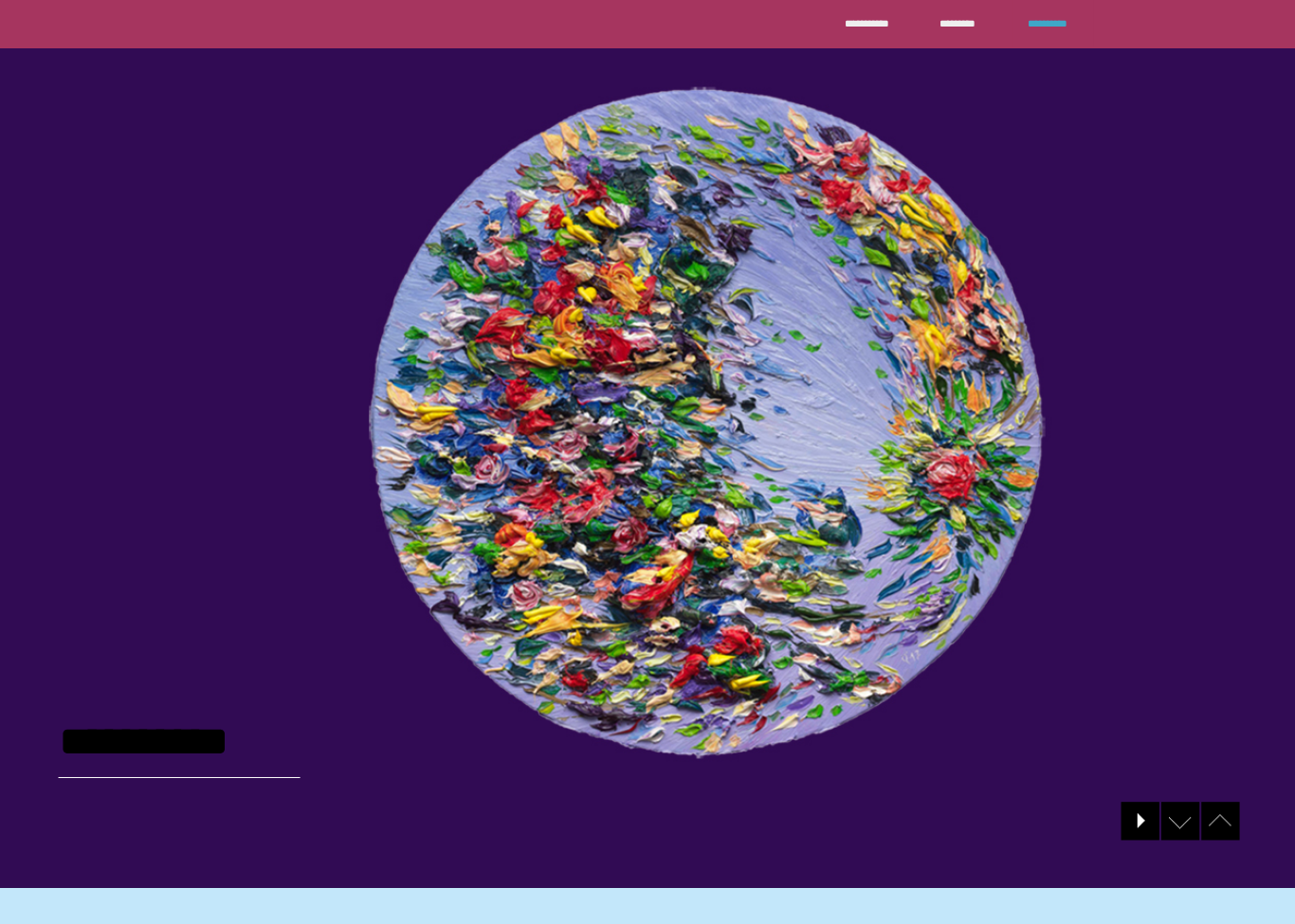click on "**********" at bounding box center (1049, 23) 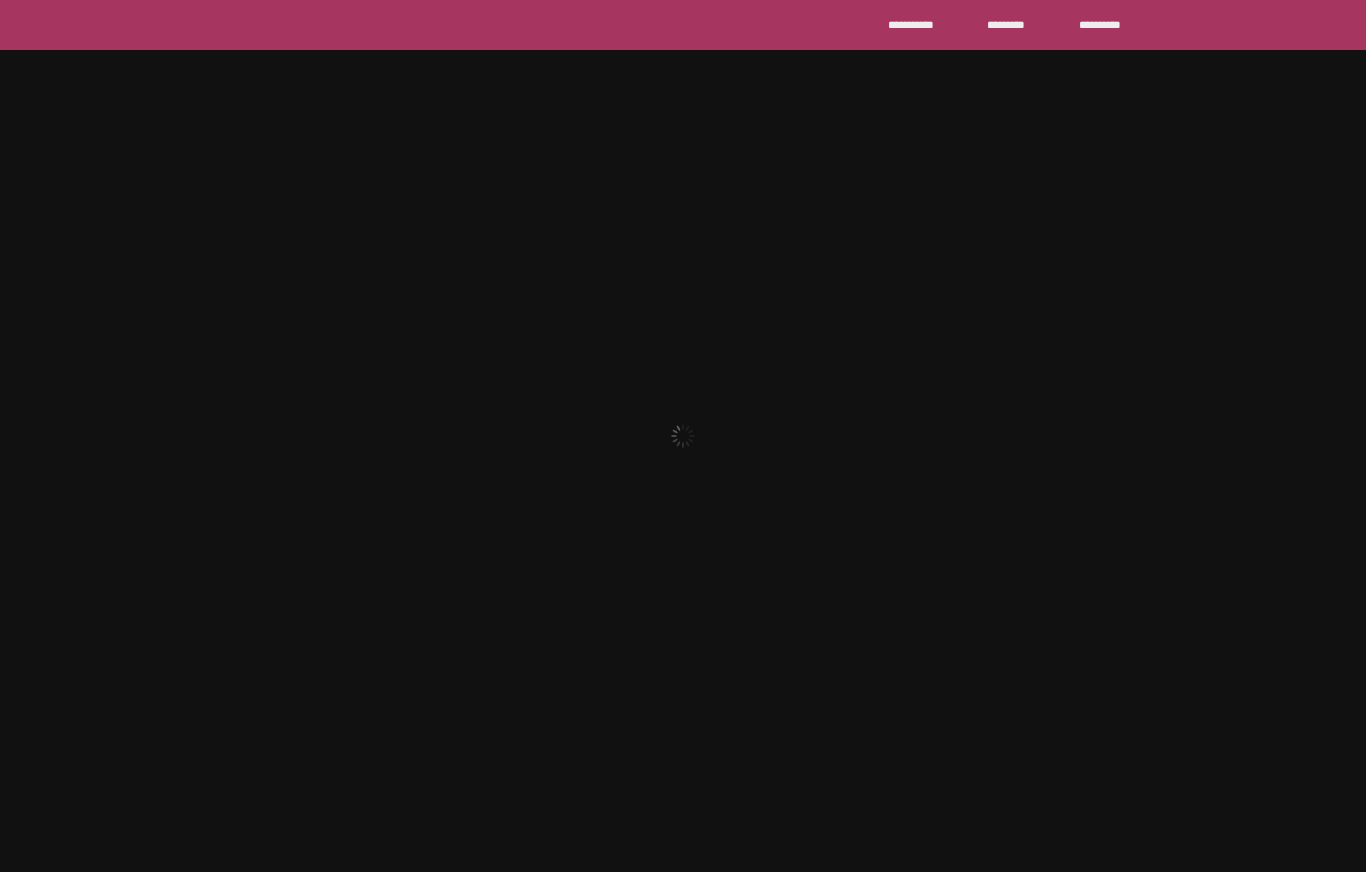 scroll, scrollTop: 0, scrollLeft: 0, axis: both 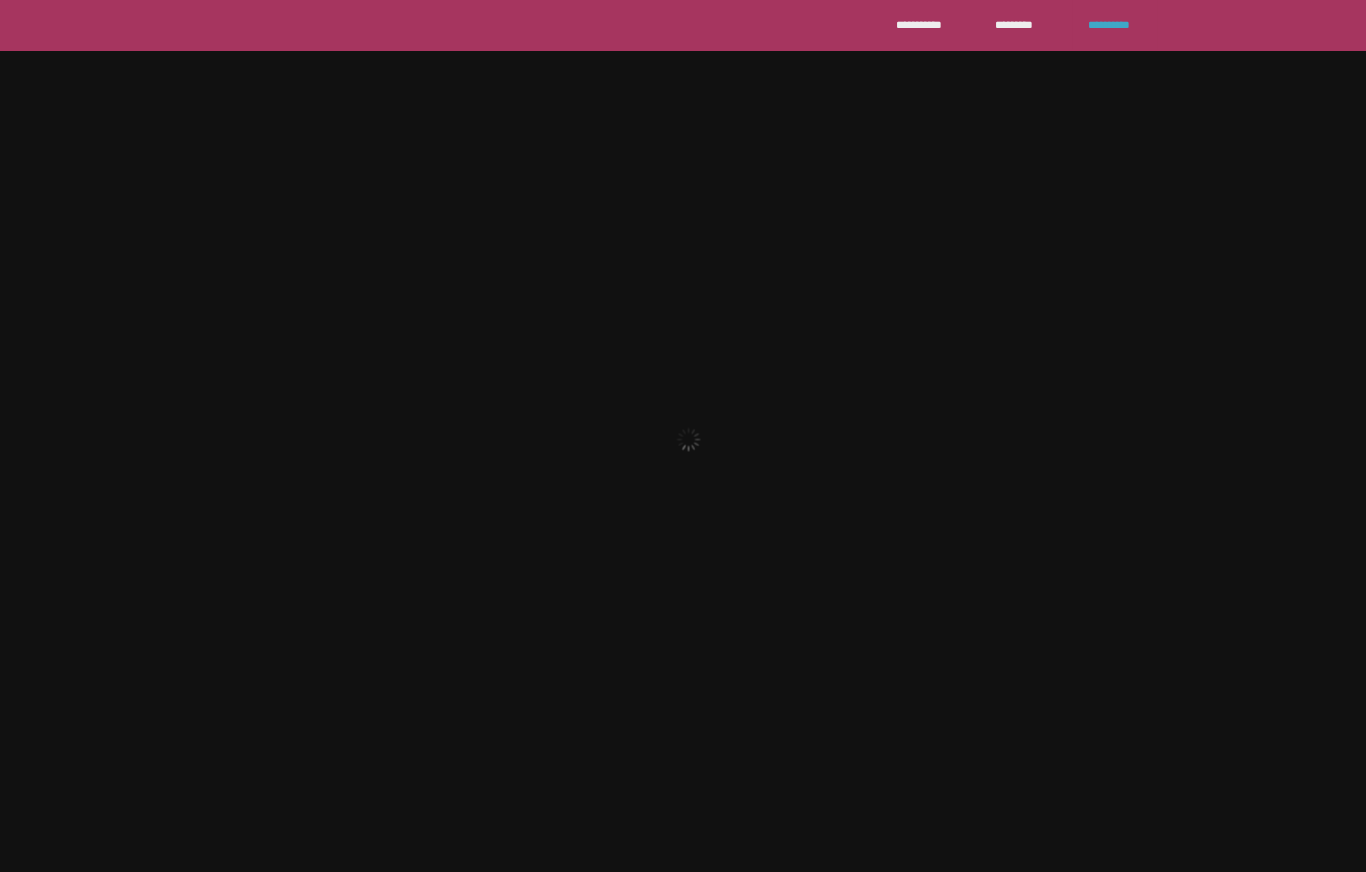 click on "**********" at bounding box center [1106, 24] 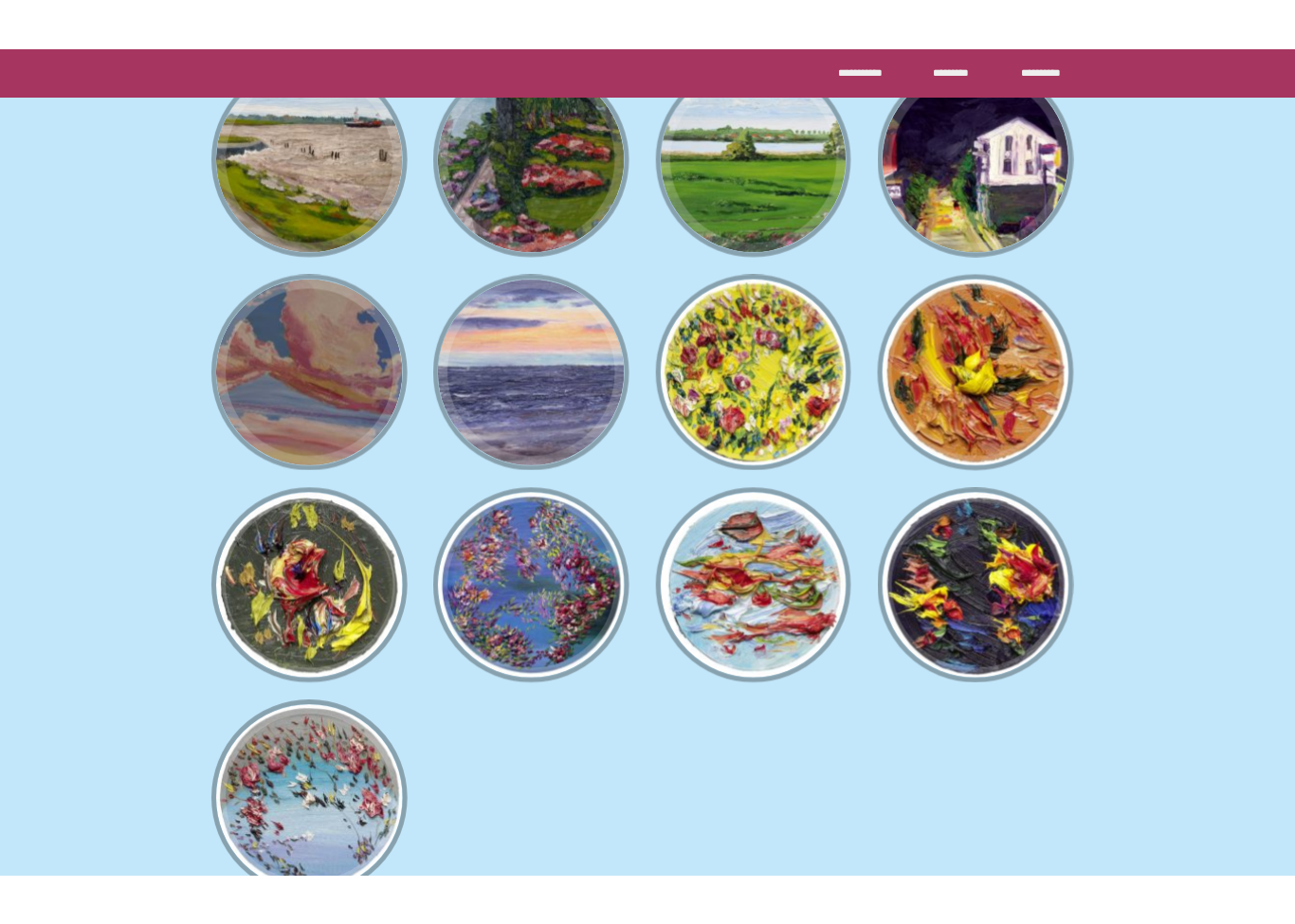 scroll, scrollTop: 1356, scrollLeft: 0, axis: vertical 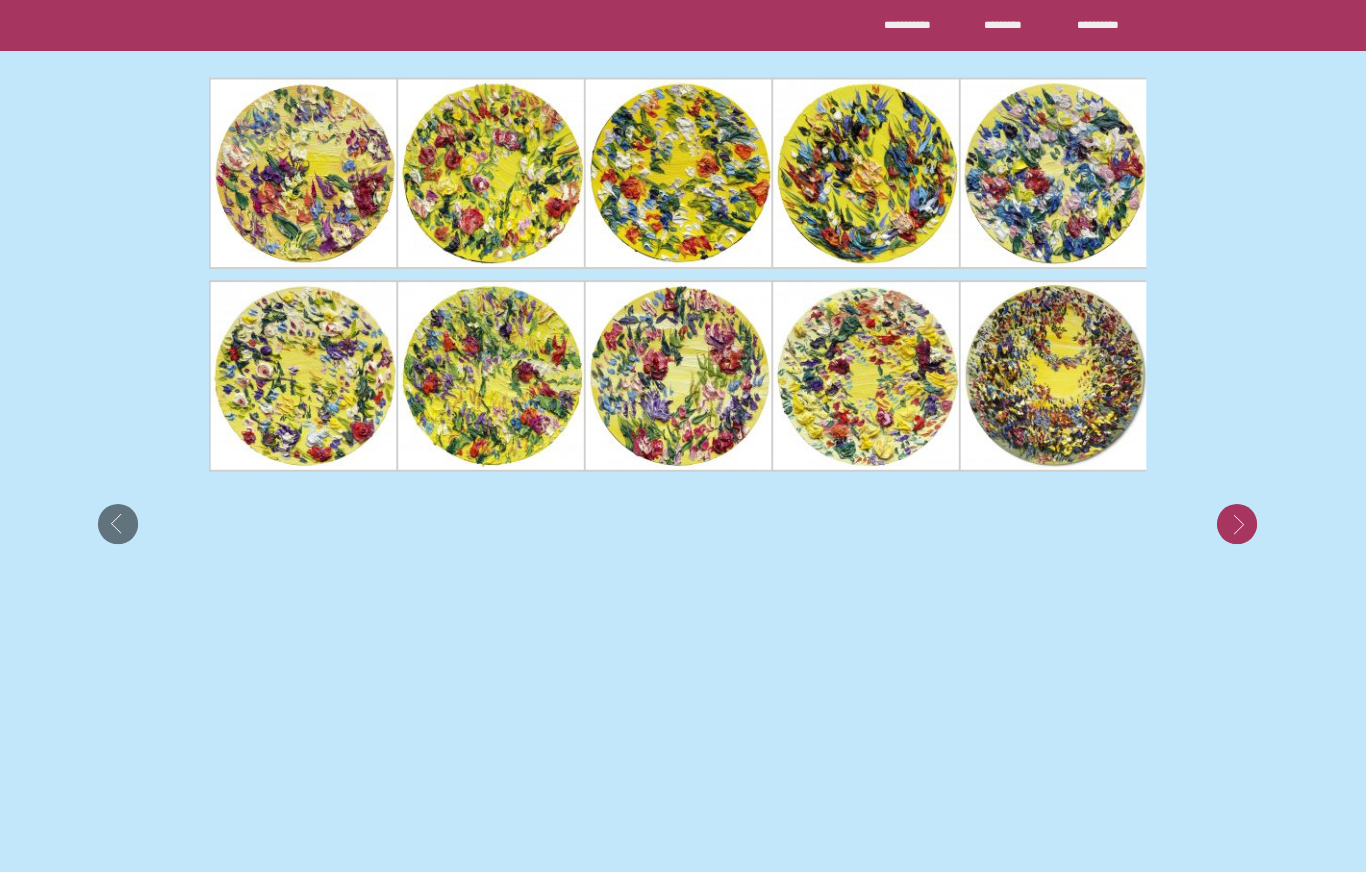 click at bounding box center (1238, 520) 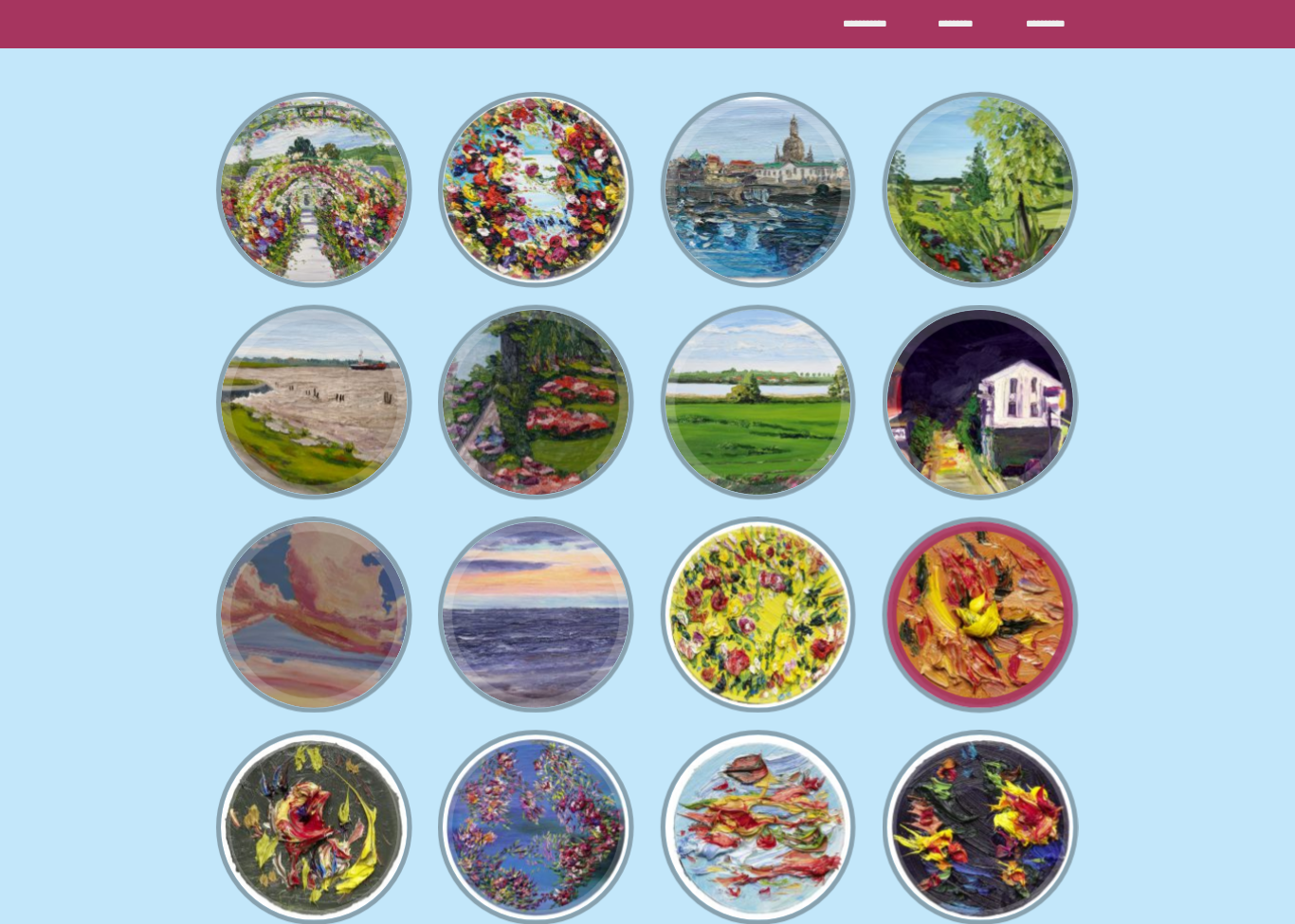 scroll, scrollTop: 1872, scrollLeft: 0, axis: vertical 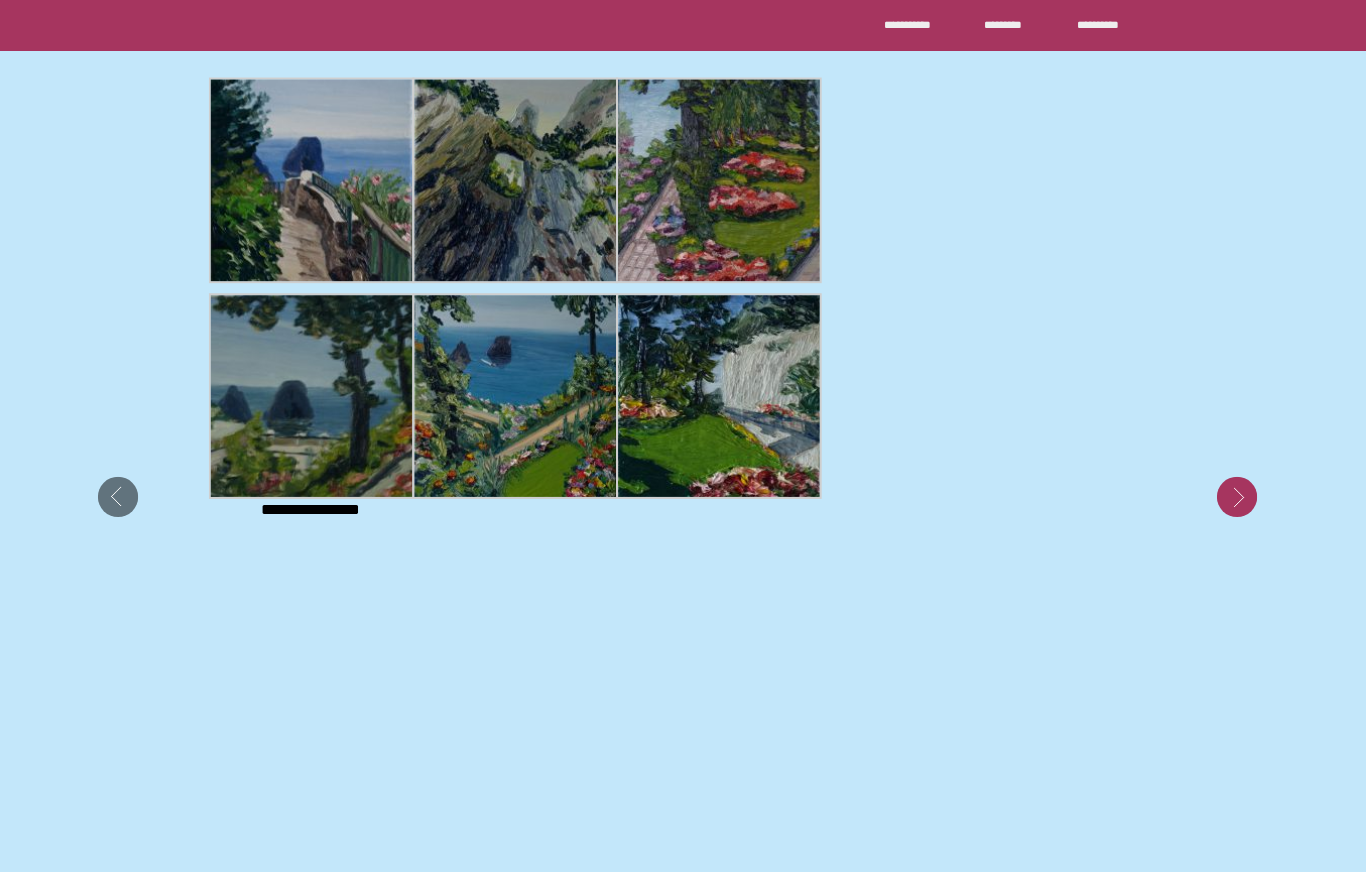 click at bounding box center [1238, 493] 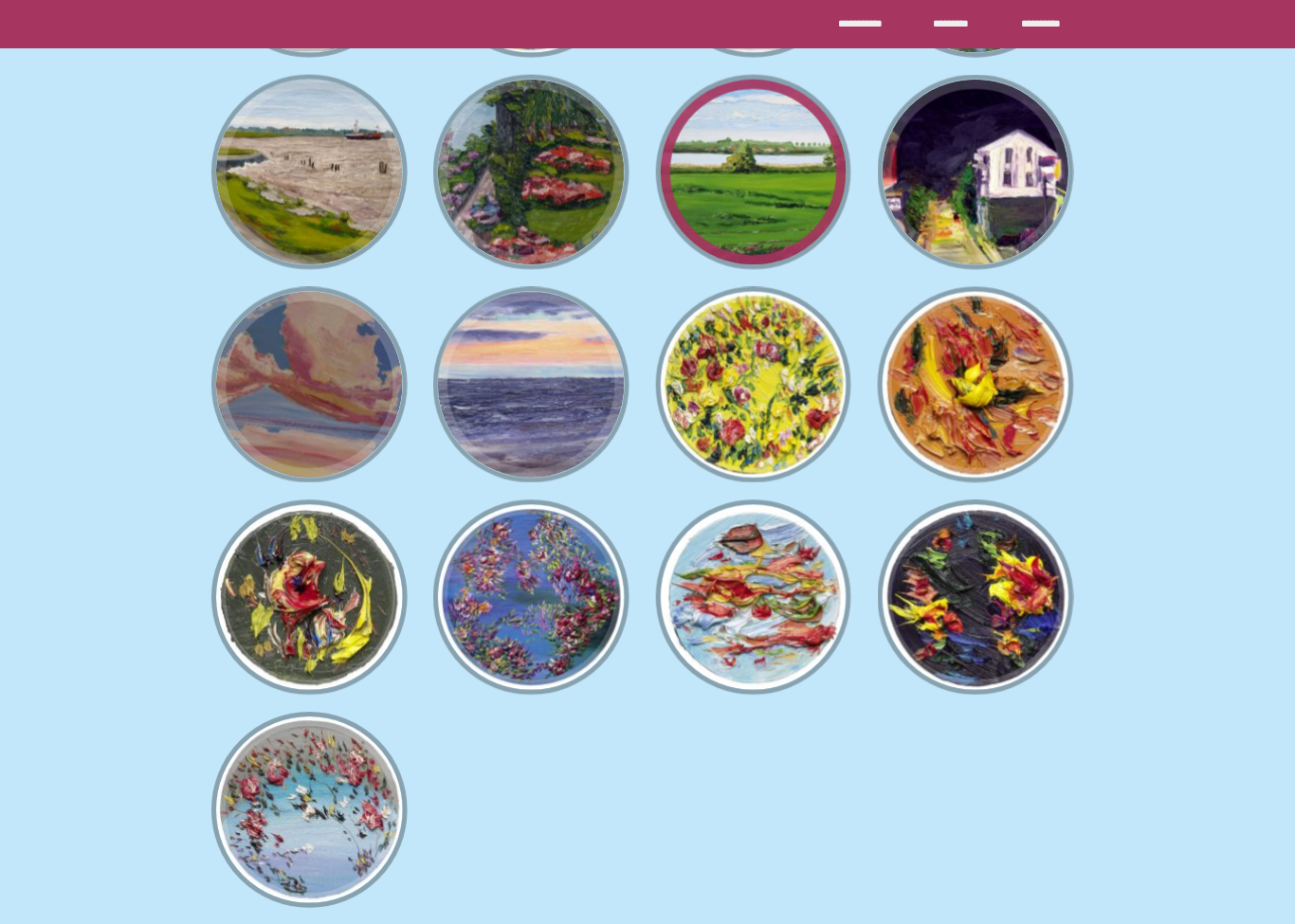 scroll, scrollTop: 3268, scrollLeft: 0, axis: vertical 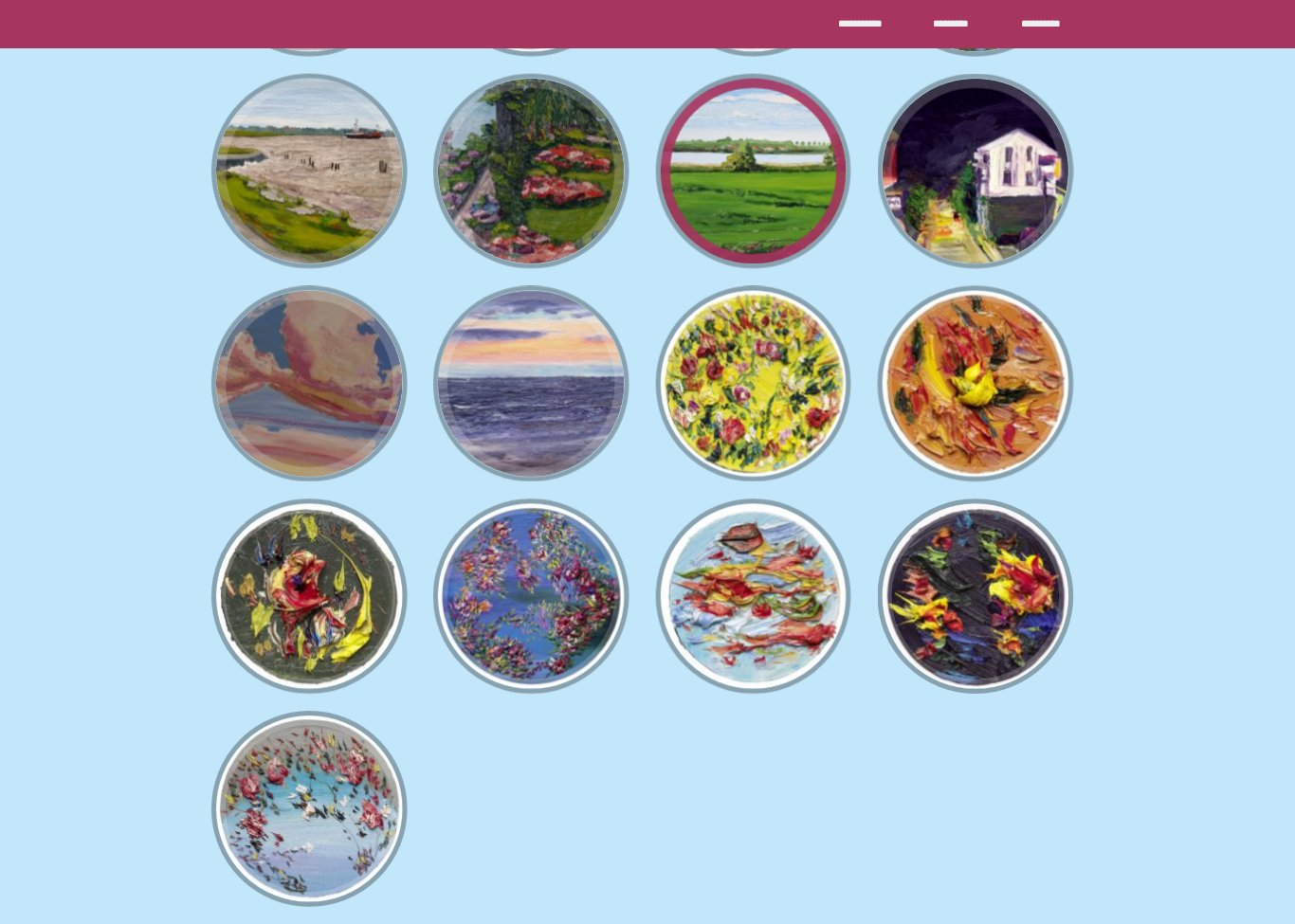 click on "**********" at bounding box center (977, 591) 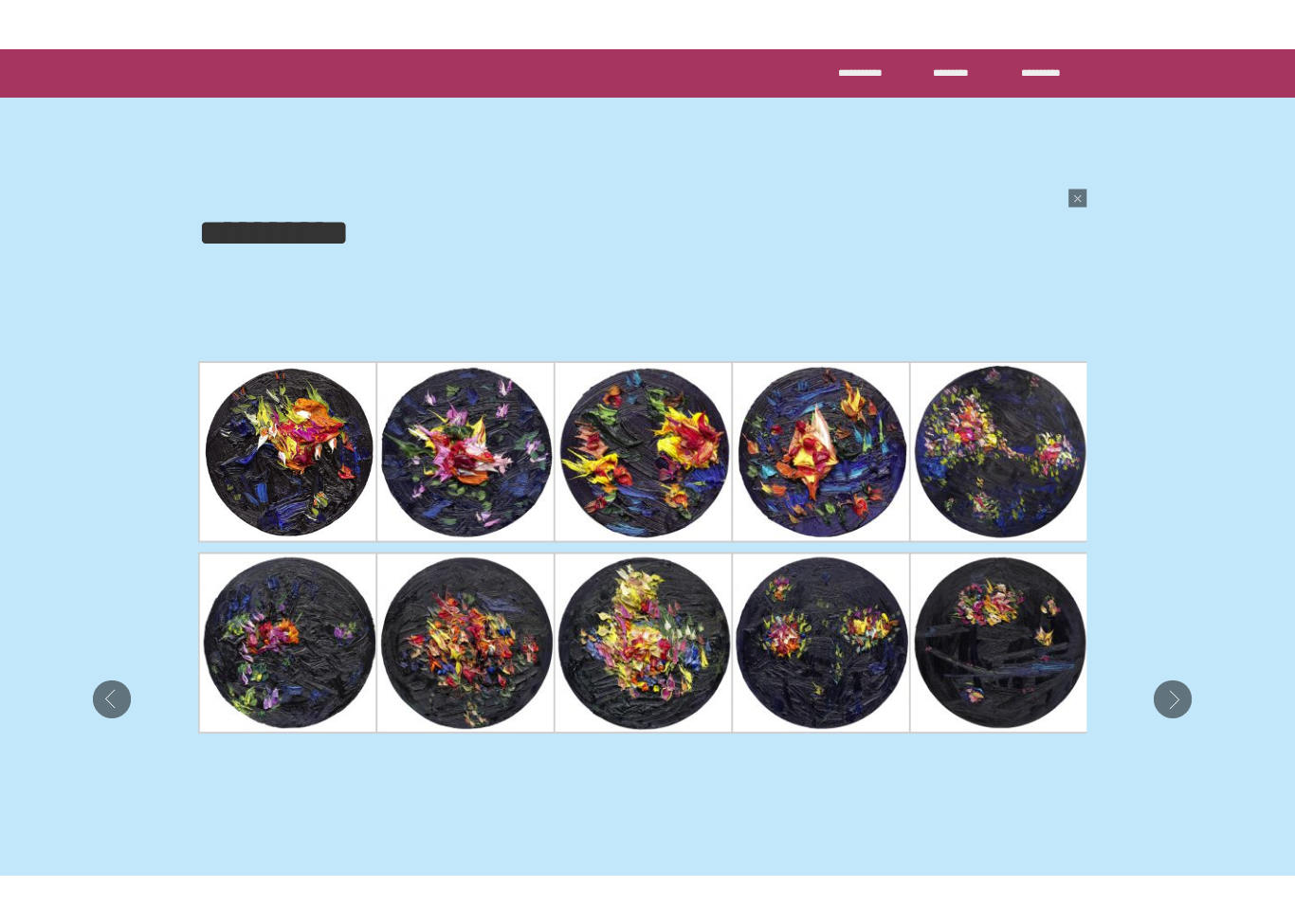 scroll, scrollTop: 1089, scrollLeft: 0, axis: vertical 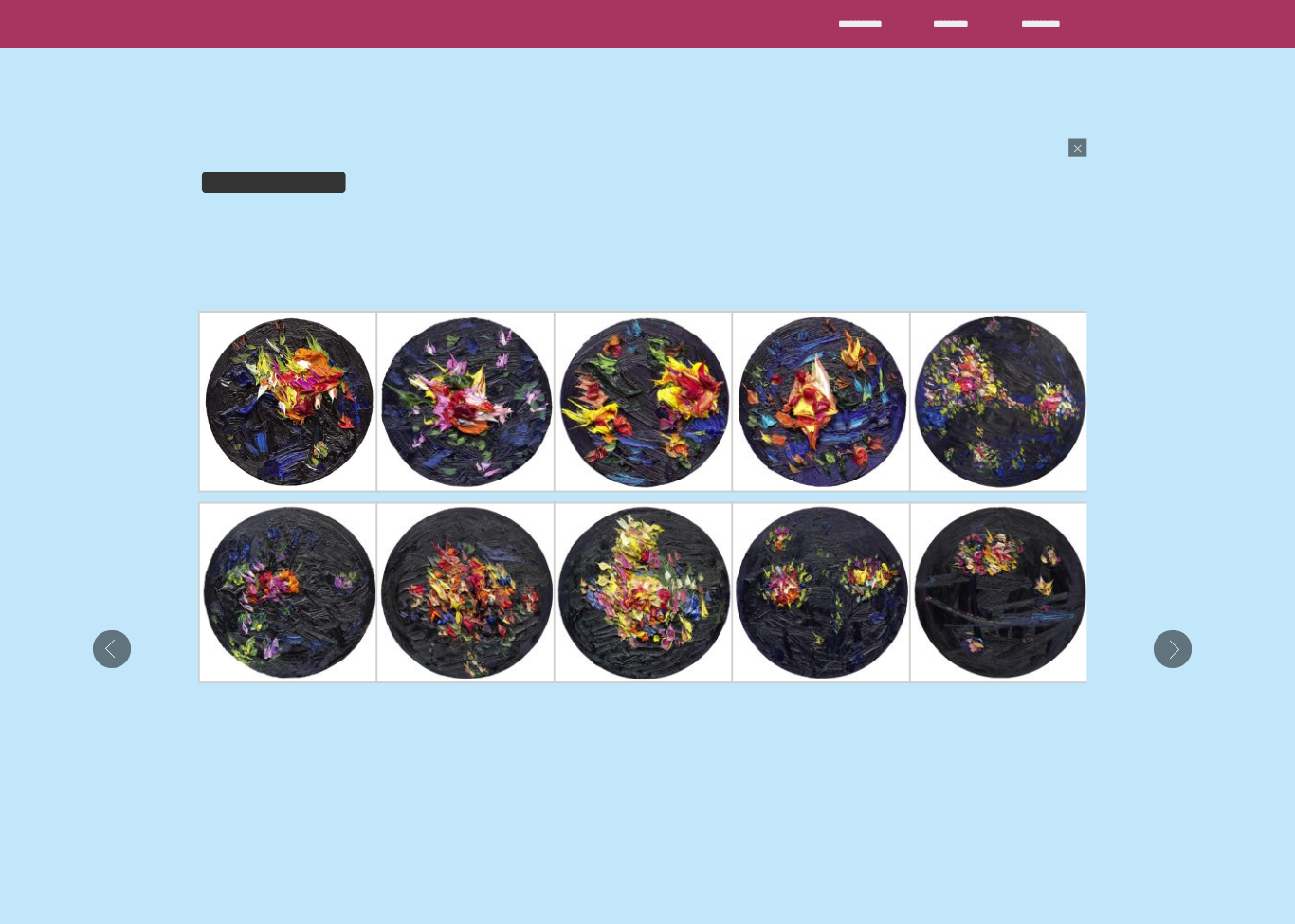 click at bounding box center [649, 398] 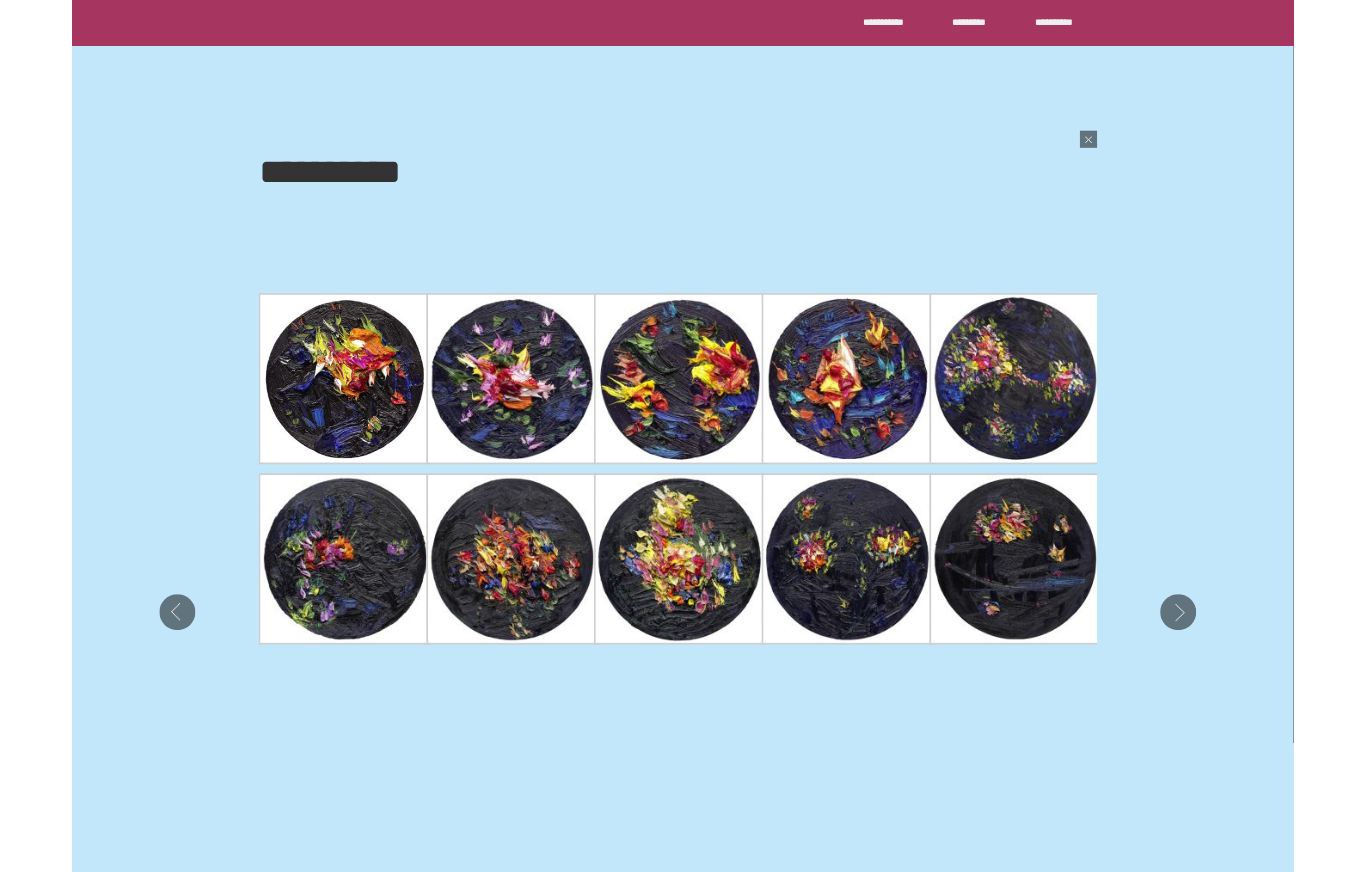 scroll, scrollTop: 1140, scrollLeft: 0, axis: vertical 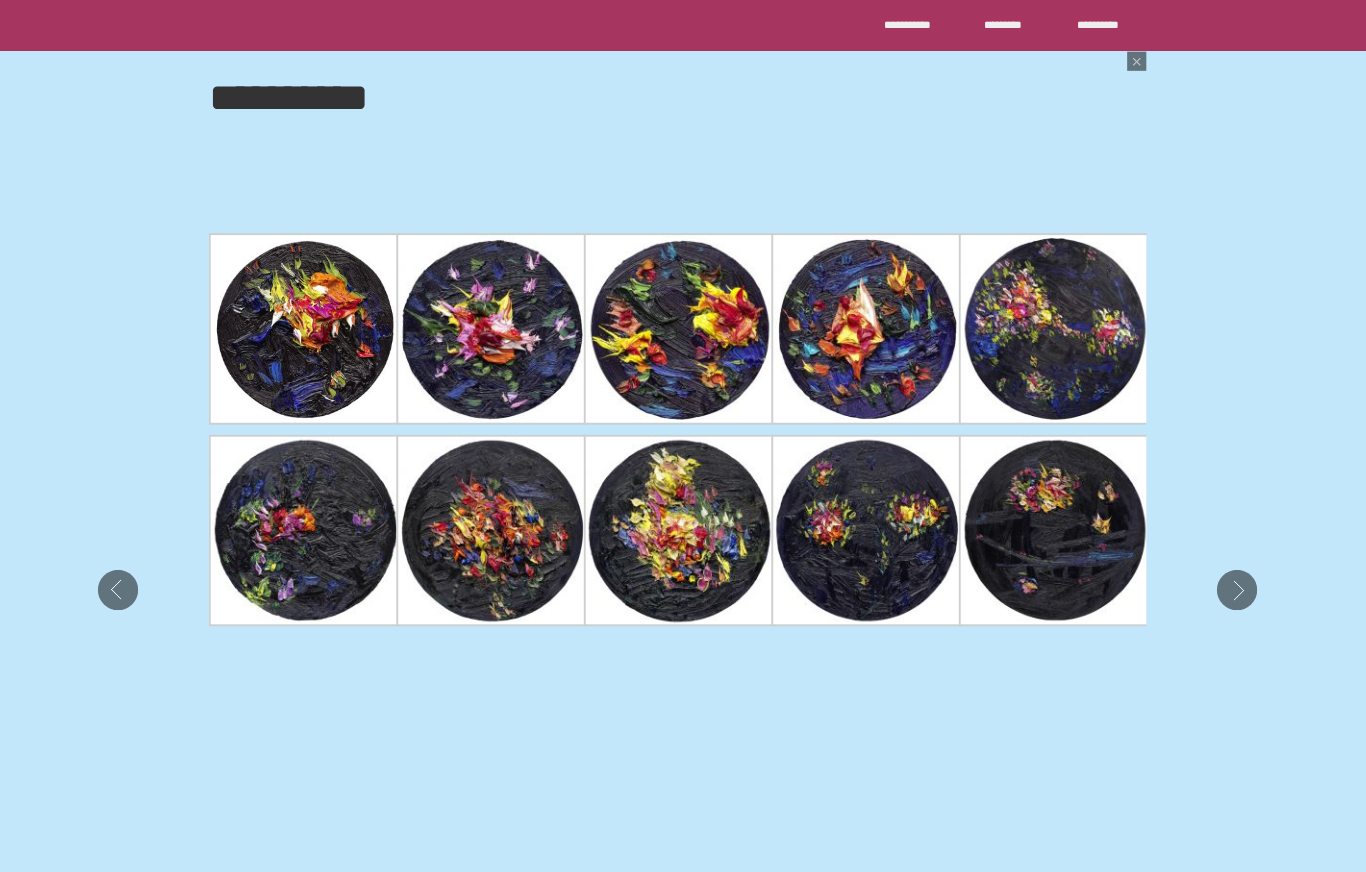 click at bounding box center [871, 326] 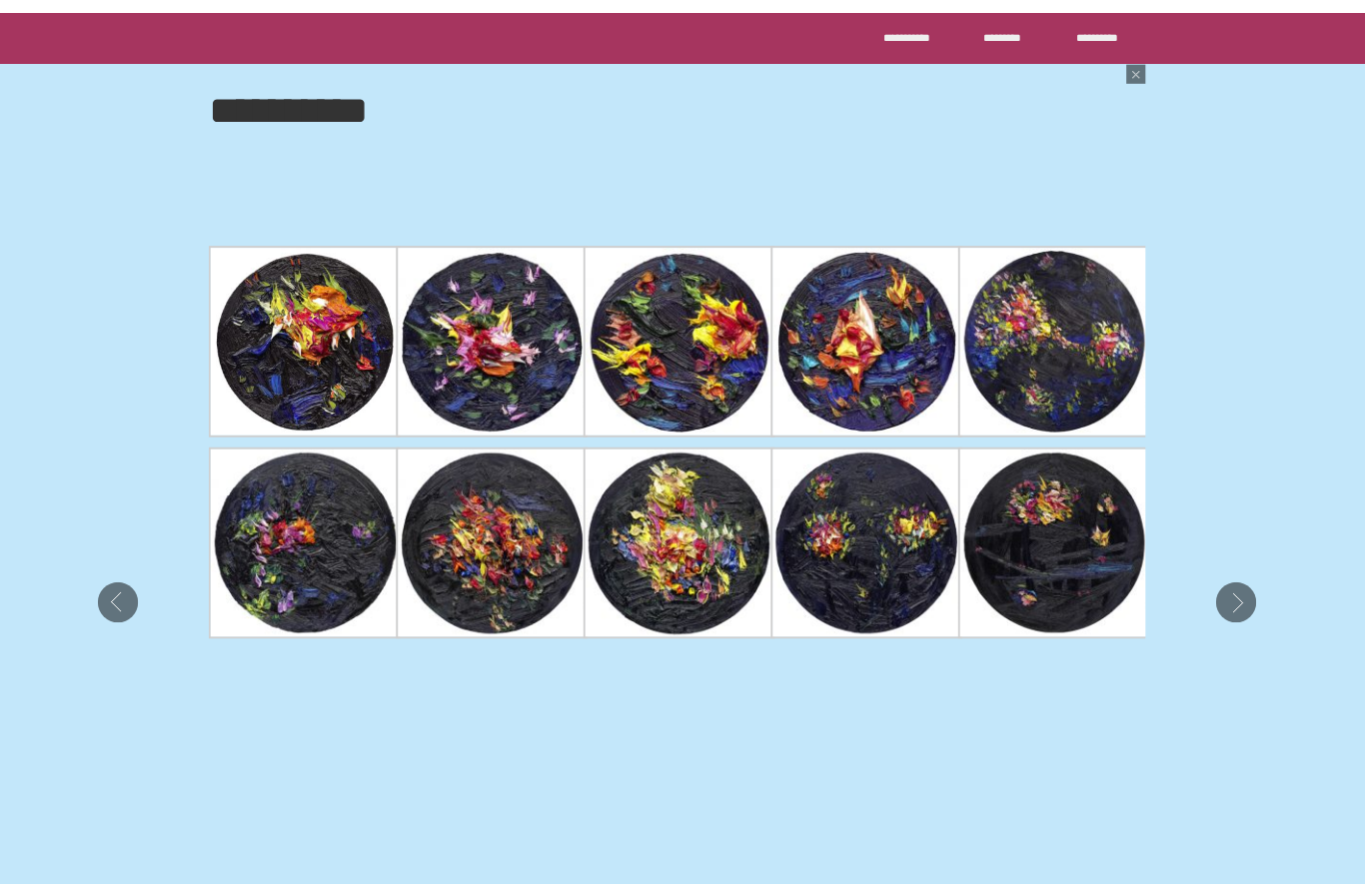 scroll, scrollTop: 1136, scrollLeft: 0, axis: vertical 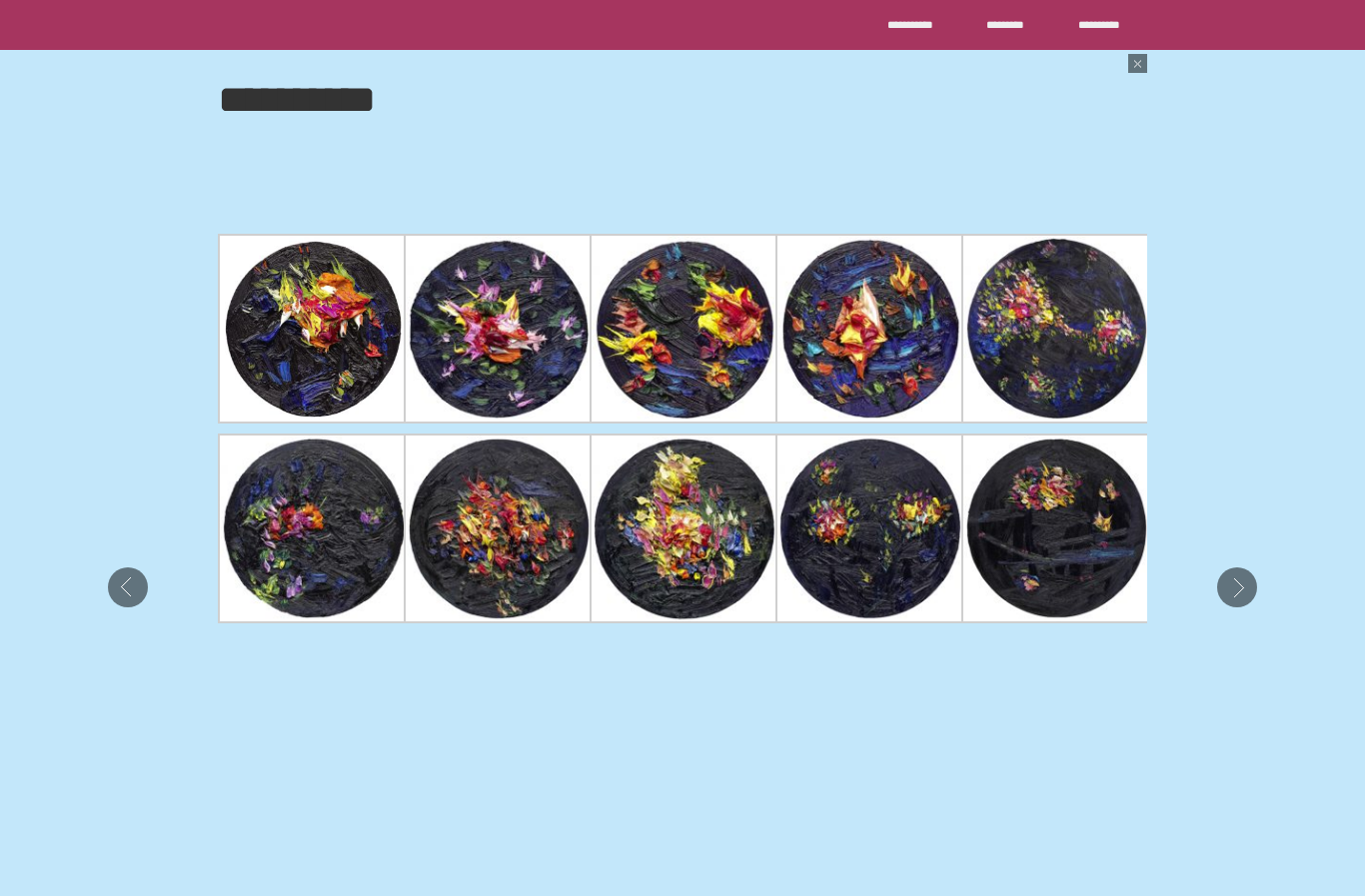 click at bounding box center [499, 329] 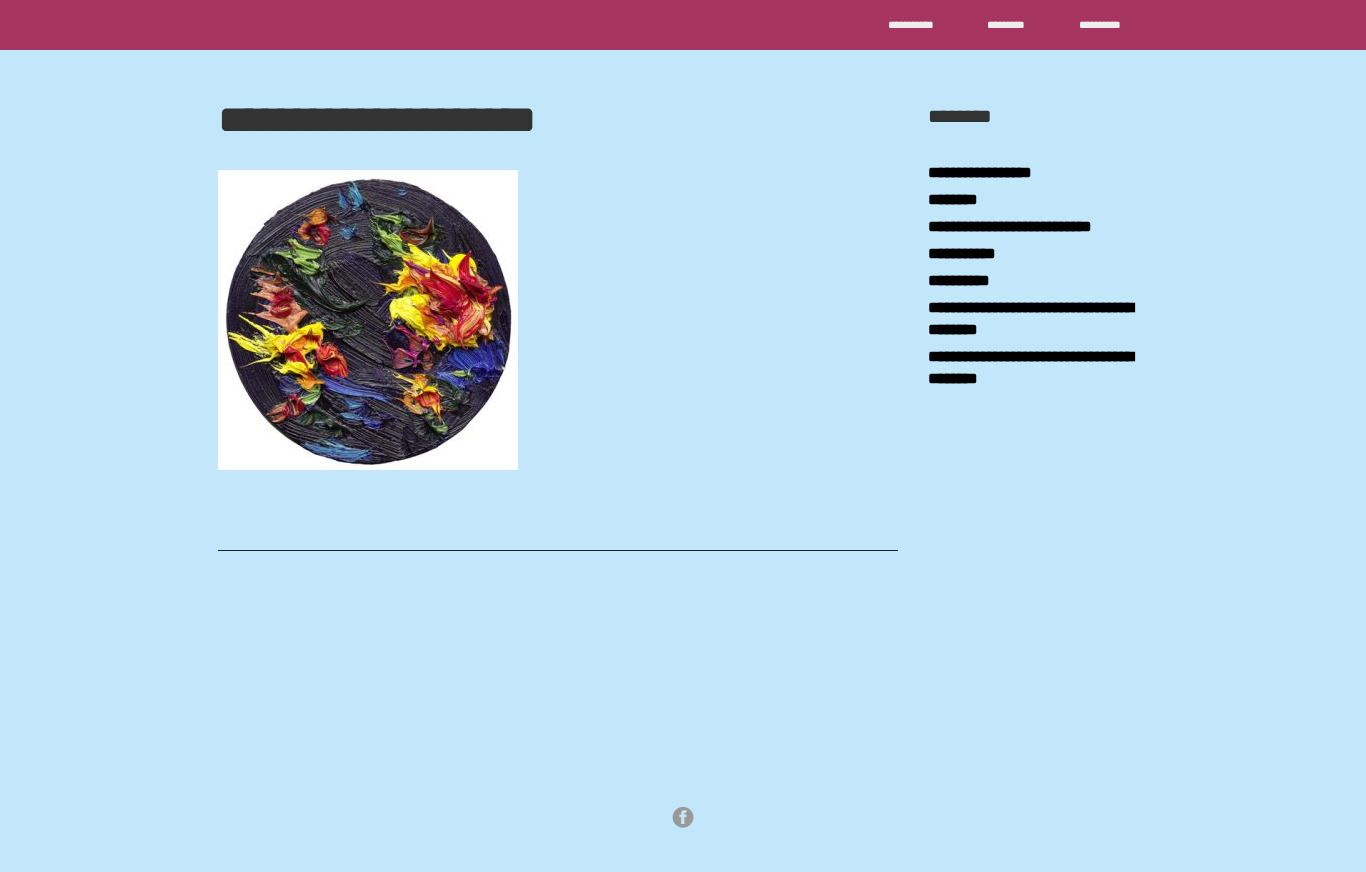 scroll, scrollTop: 0, scrollLeft: 0, axis: both 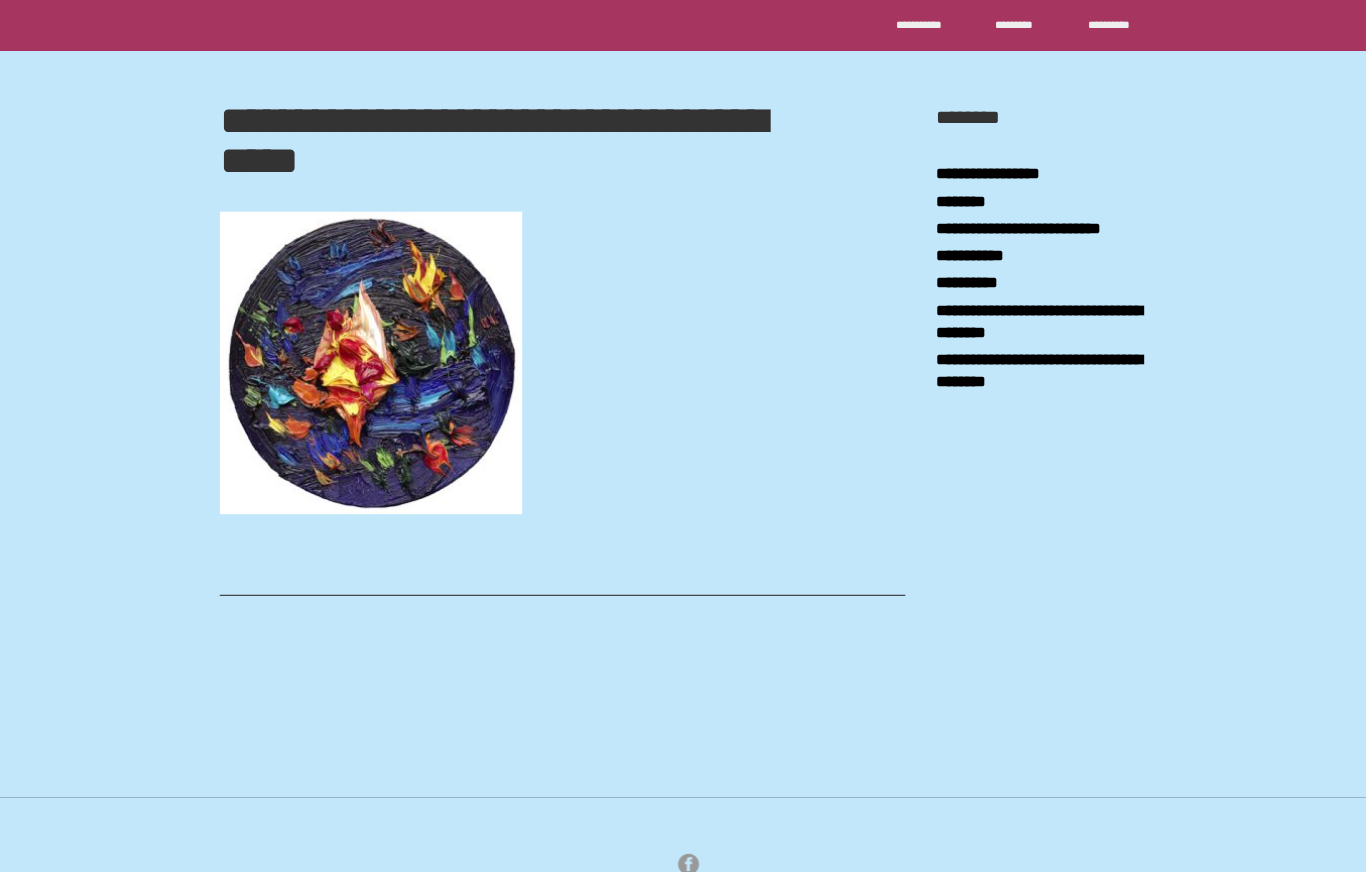 click at bounding box center (368, 360) 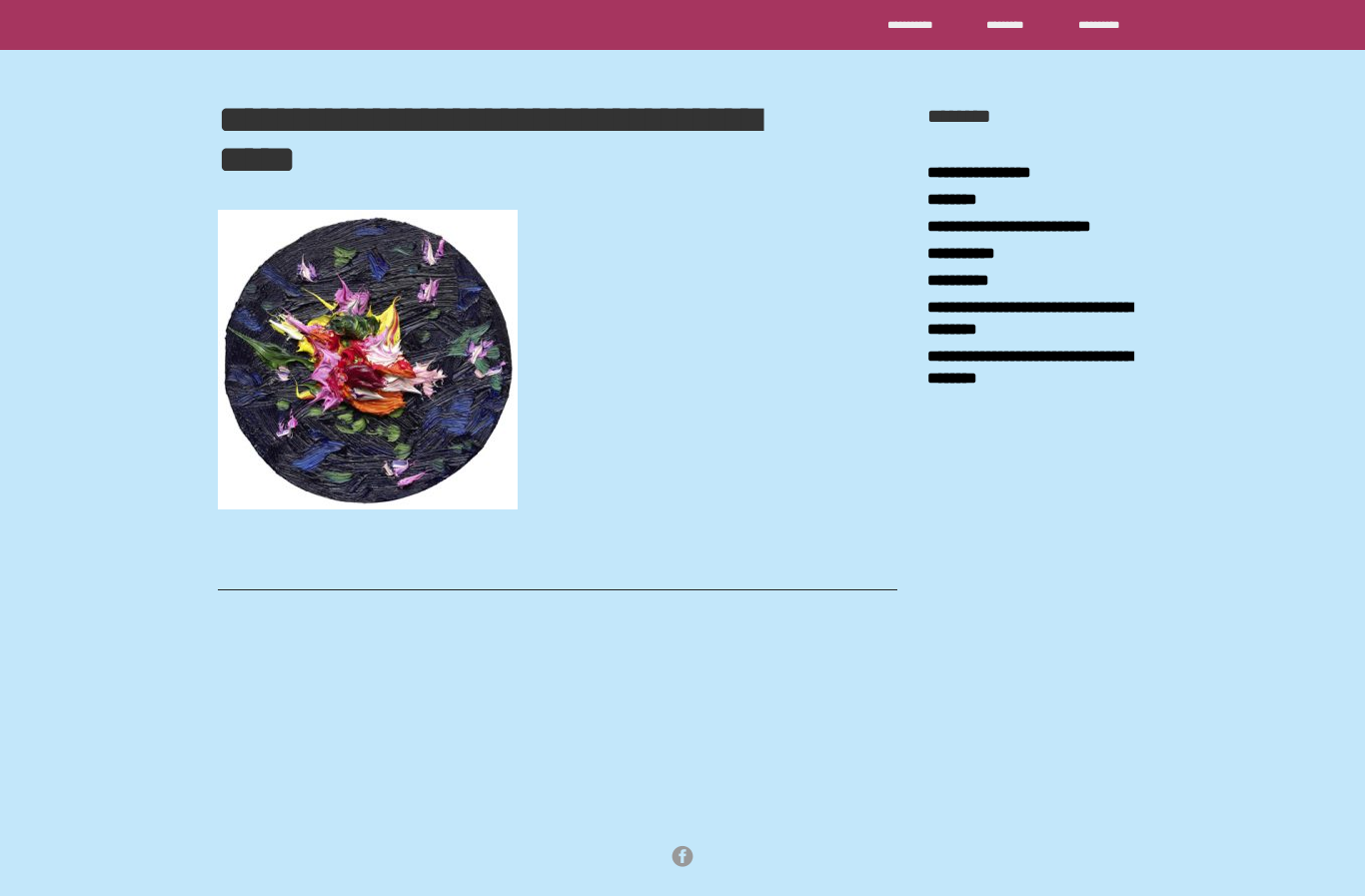 scroll, scrollTop: 0, scrollLeft: 0, axis: both 